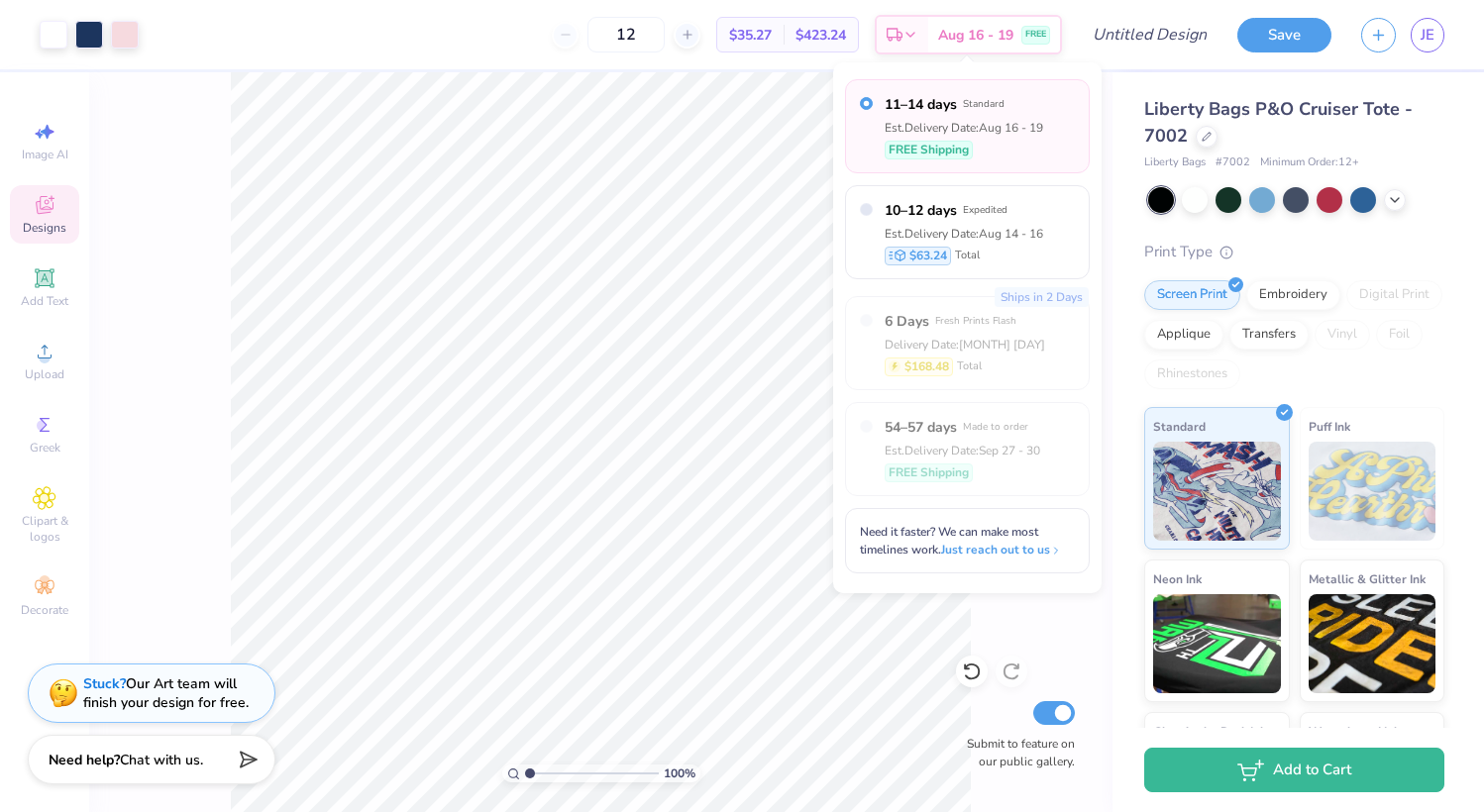 scroll, scrollTop: 0, scrollLeft: 0, axis: both 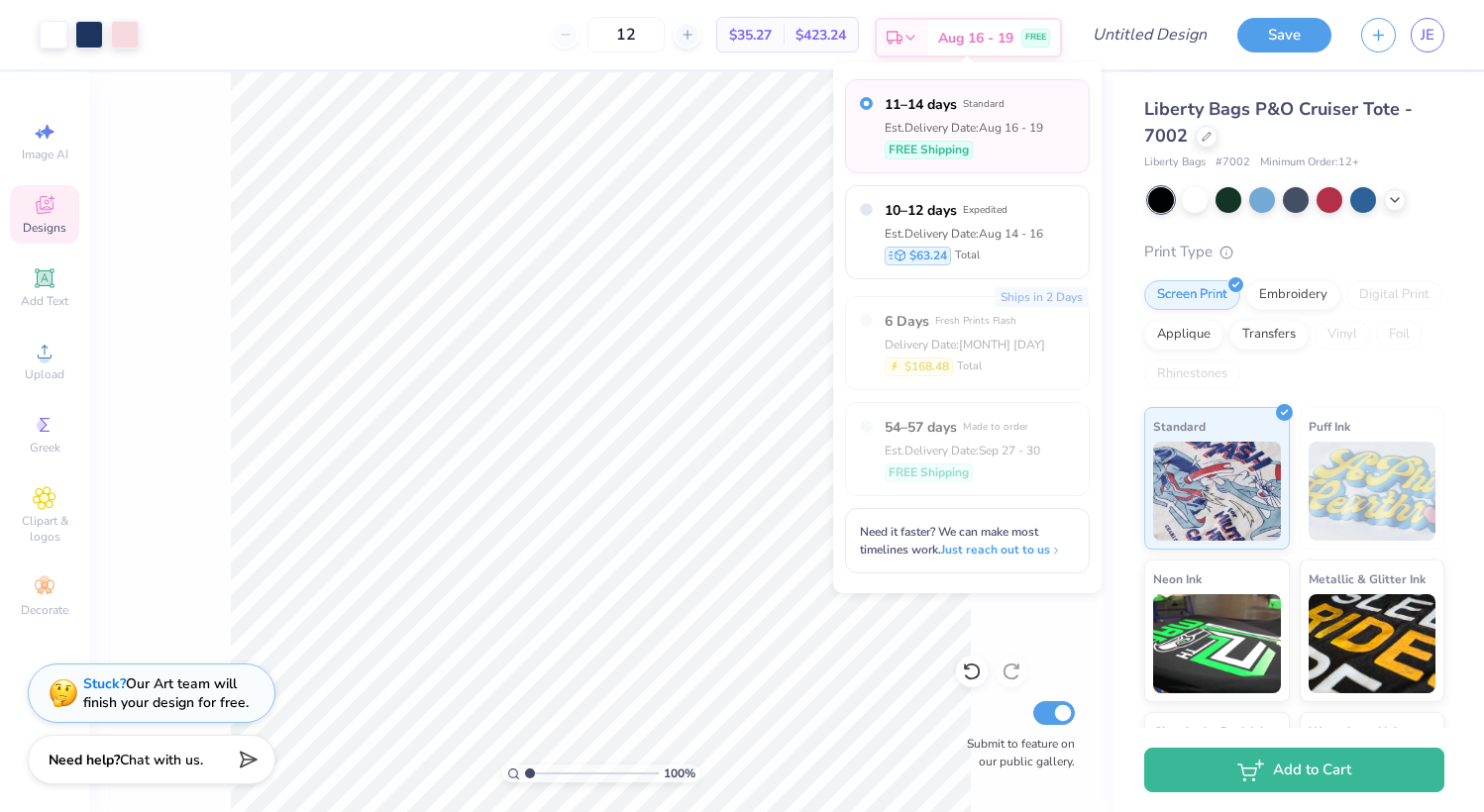 click 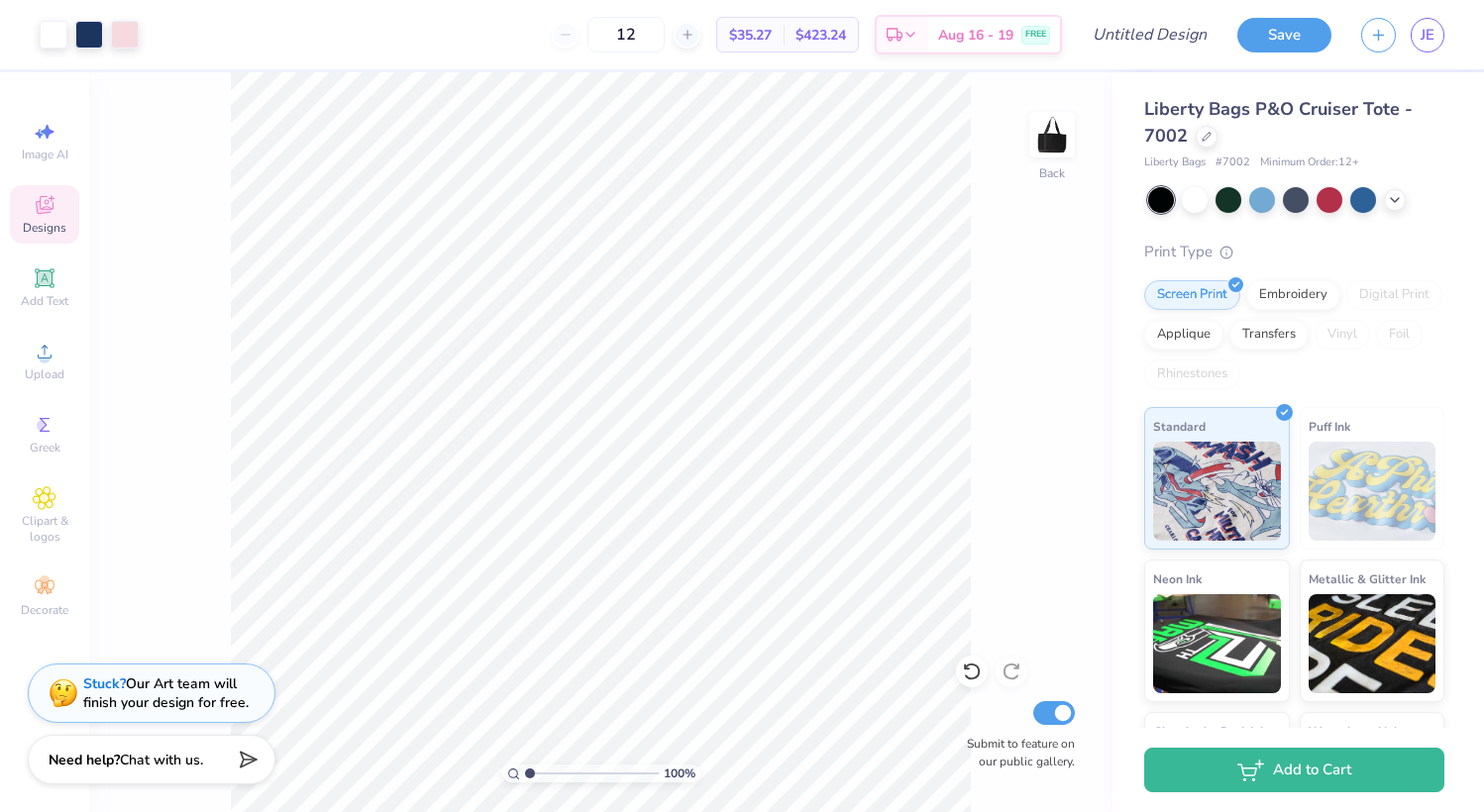 drag, startPoint x: 635, startPoint y: 36, endPoint x: 566, endPoint y: 38, distance: 69.028979 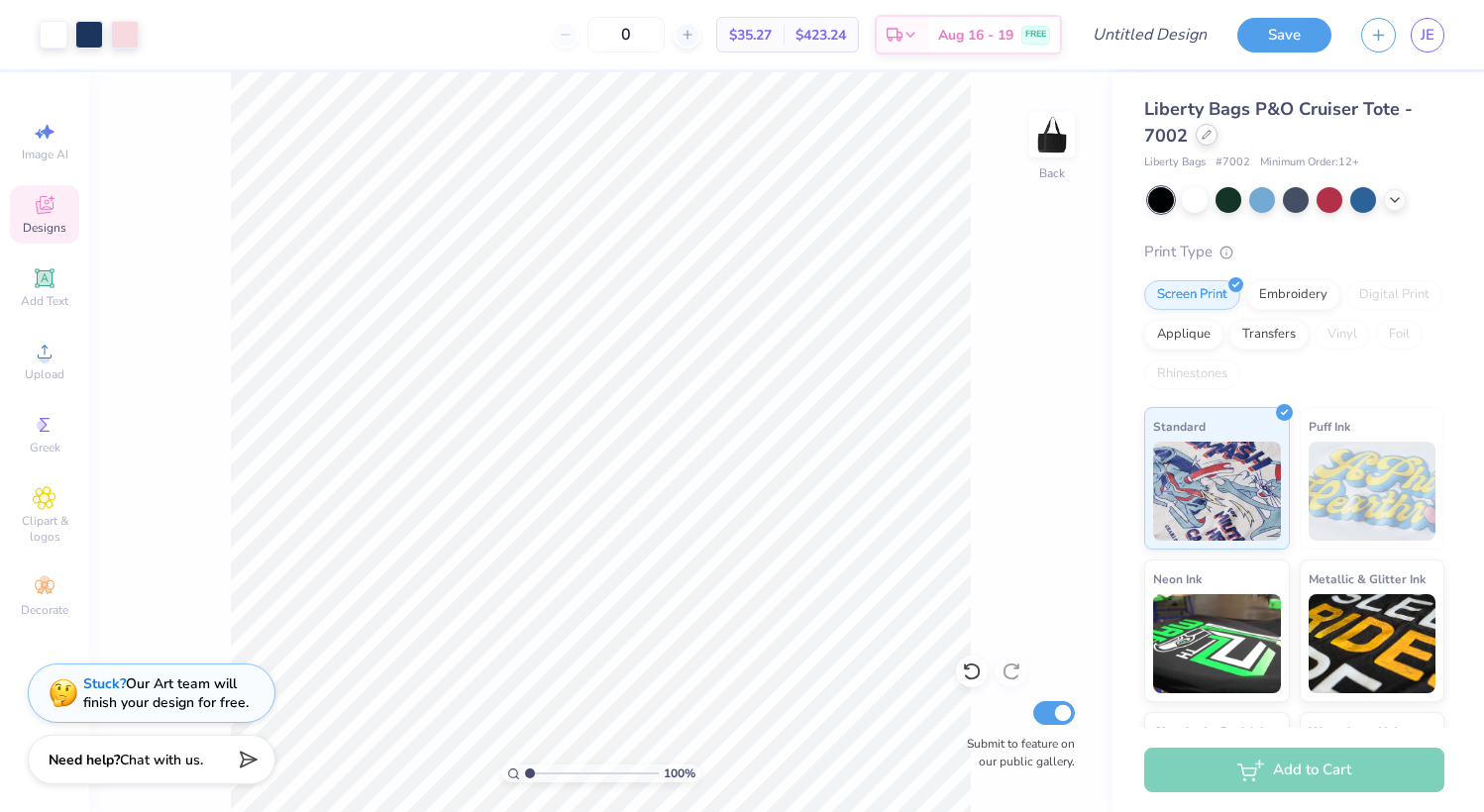 type on "12" 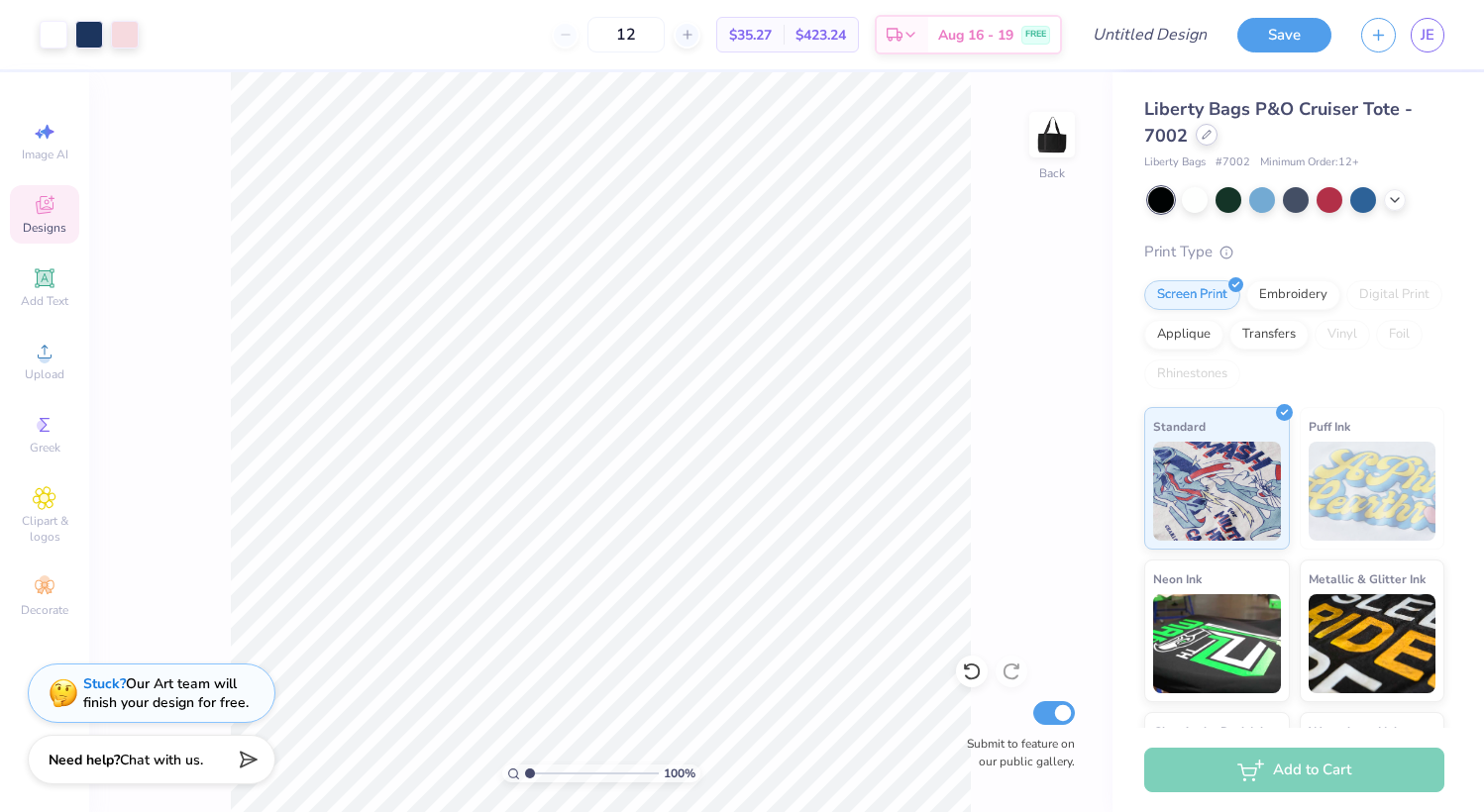 click 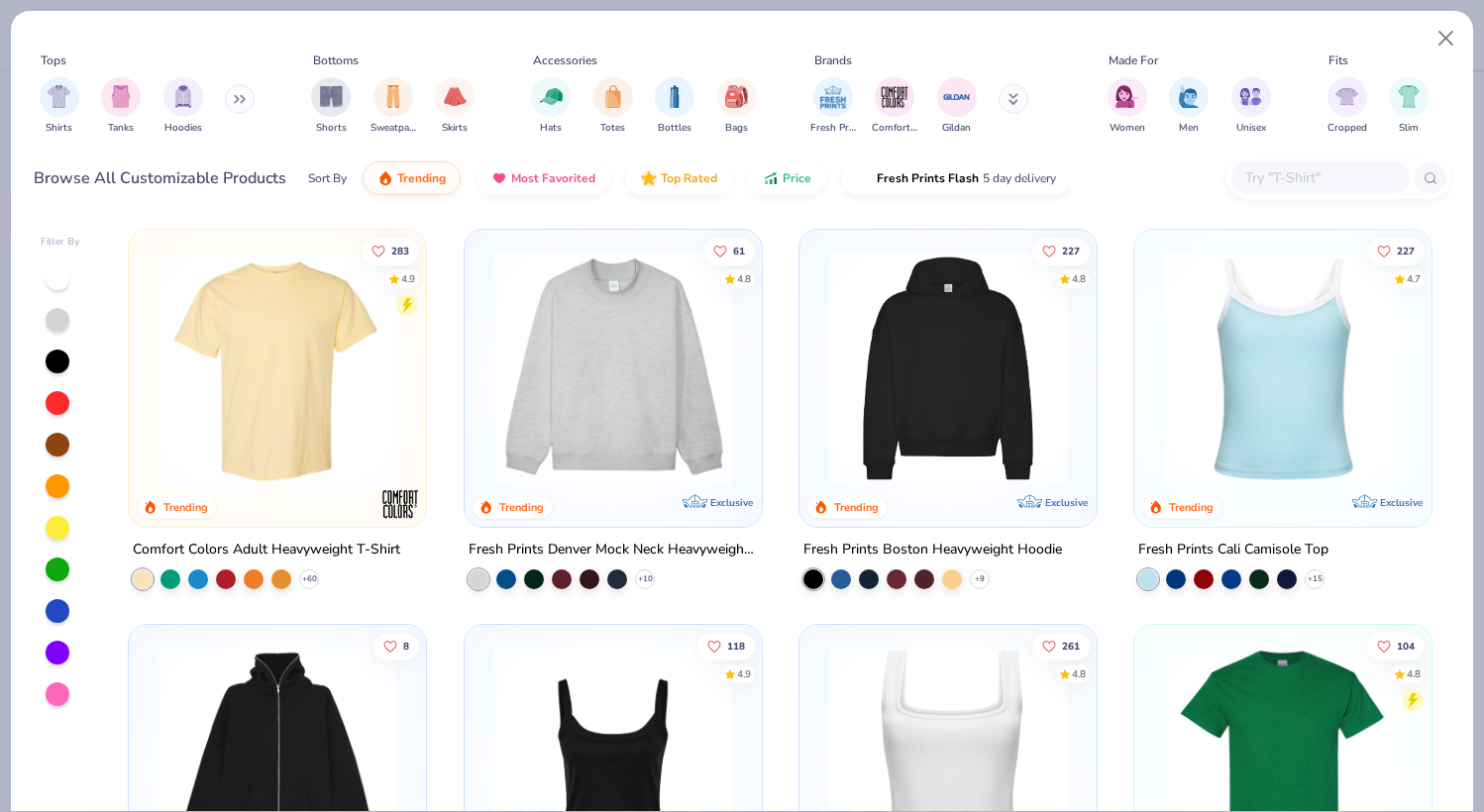 click at bounding box center (277, 368) 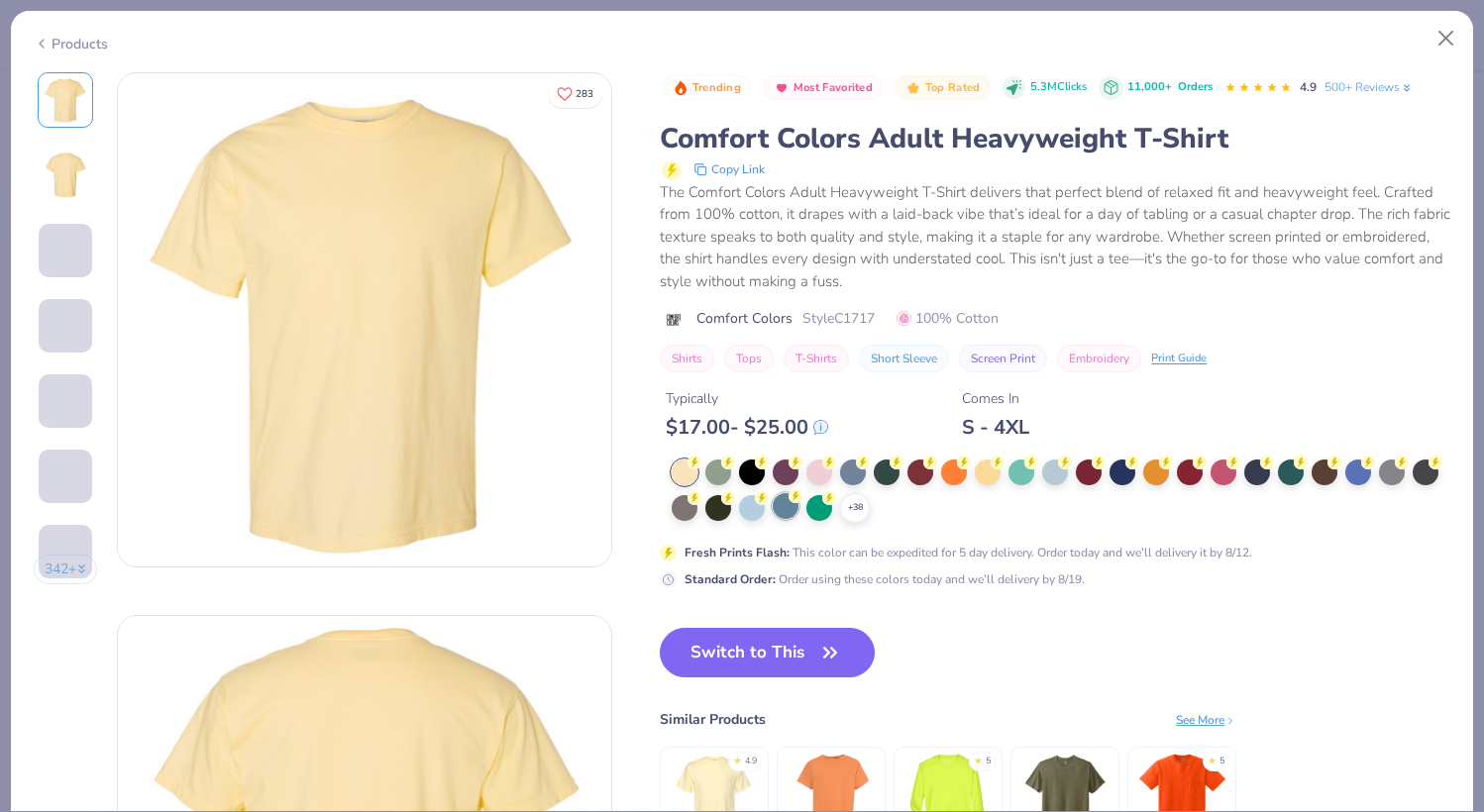 click at bounding box center [786, 506] 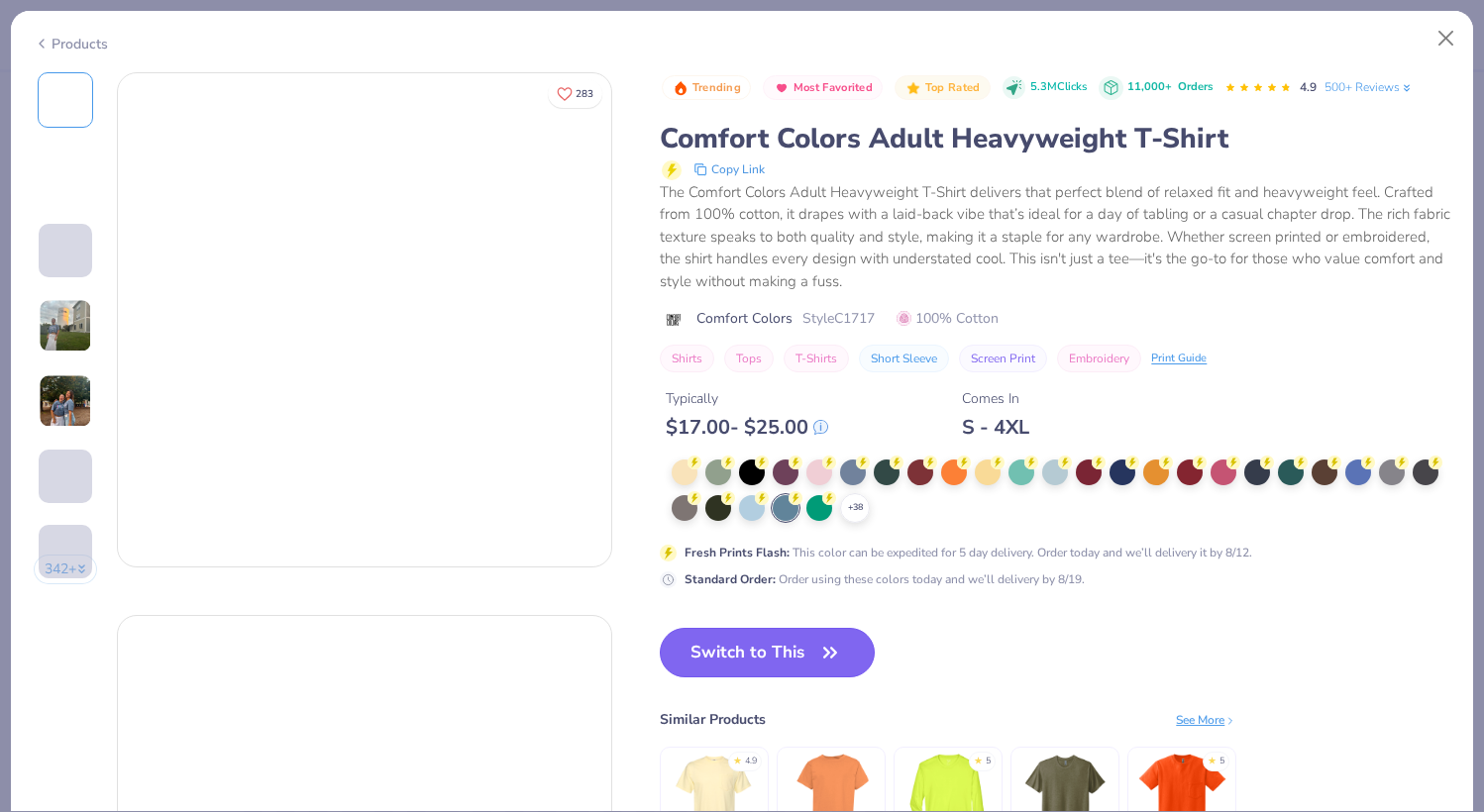 click on "Switch to This" at bounding box center (767, 653) 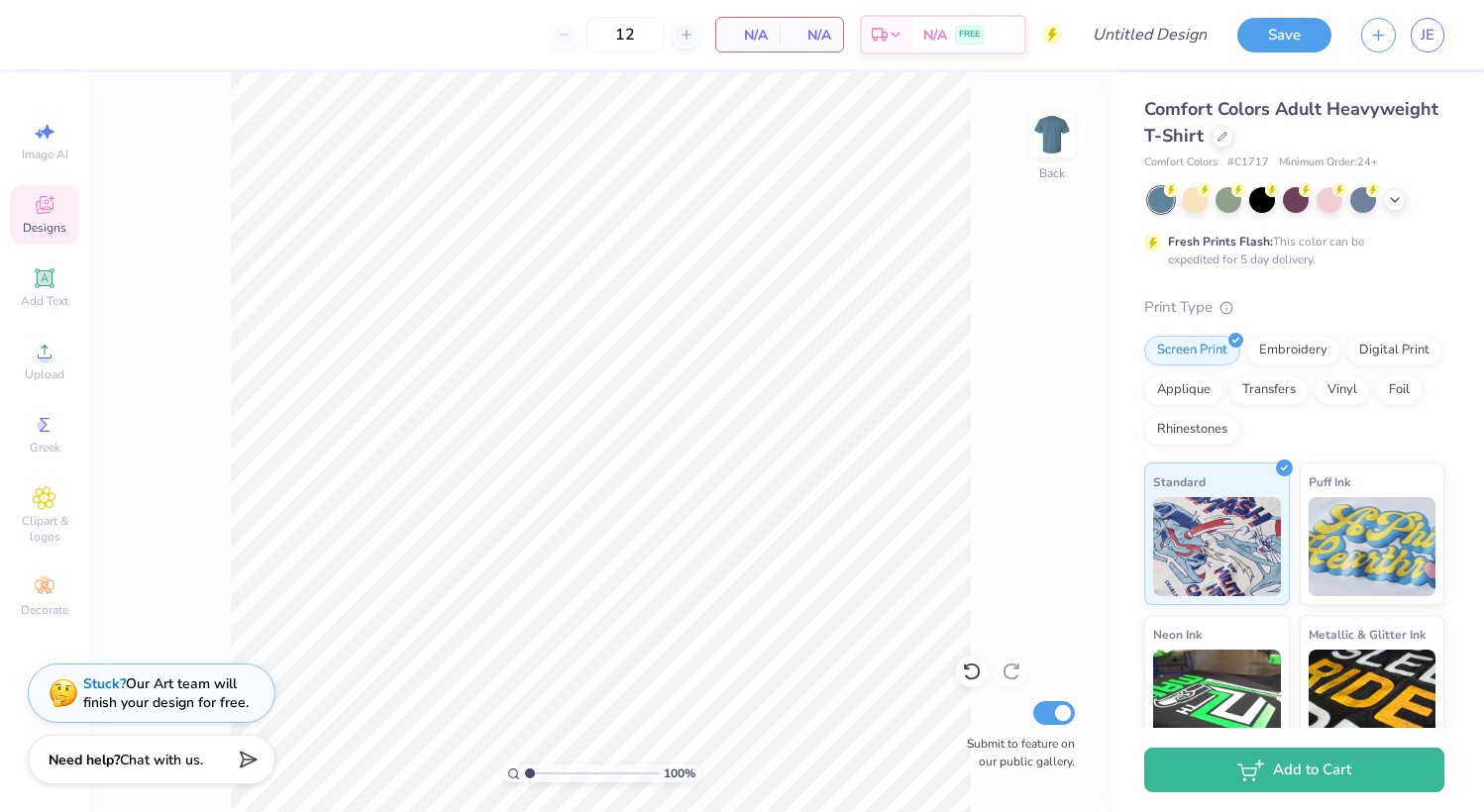 click 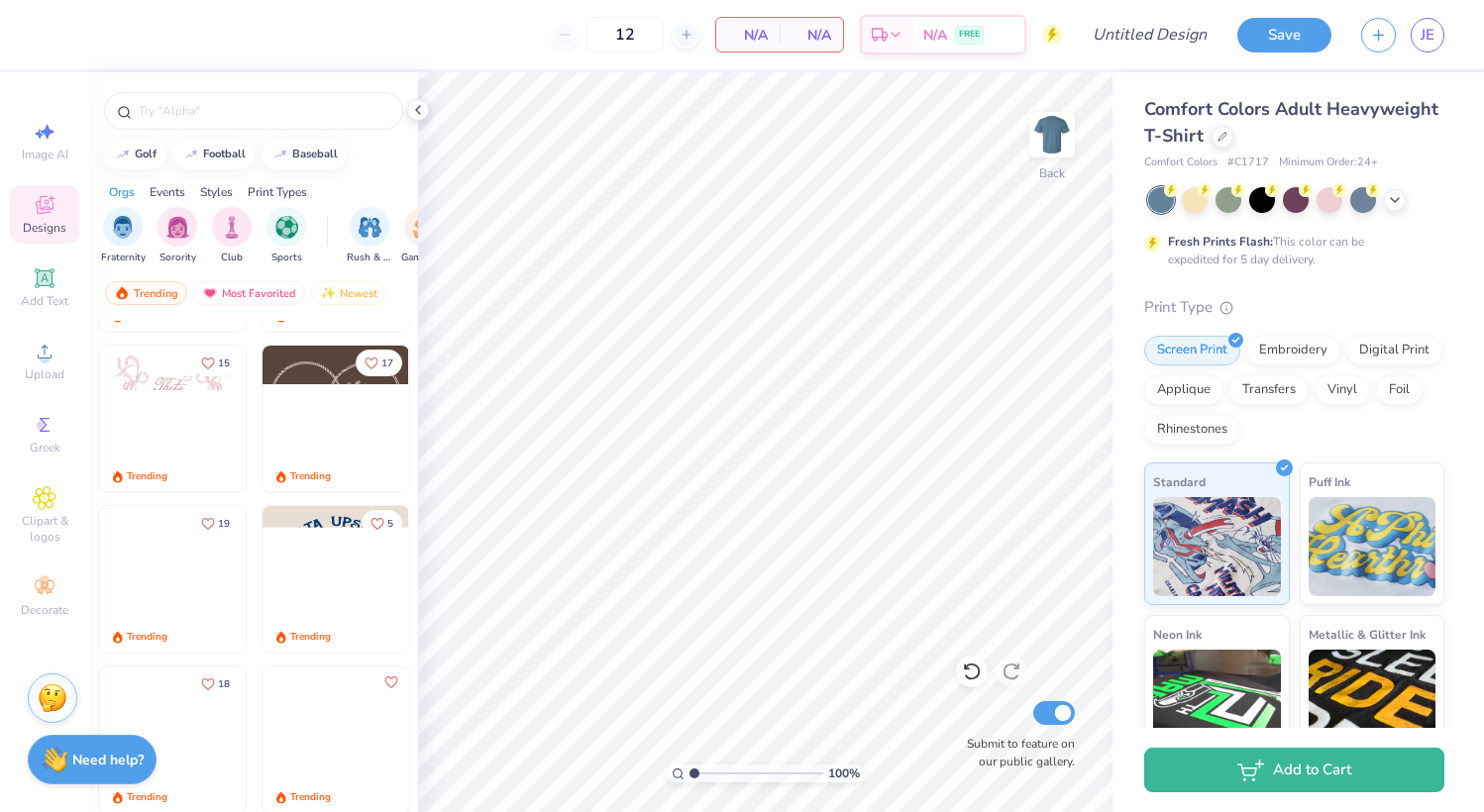 scroll, scrollTop: 495, scrollLeft: 0, axis: vertical 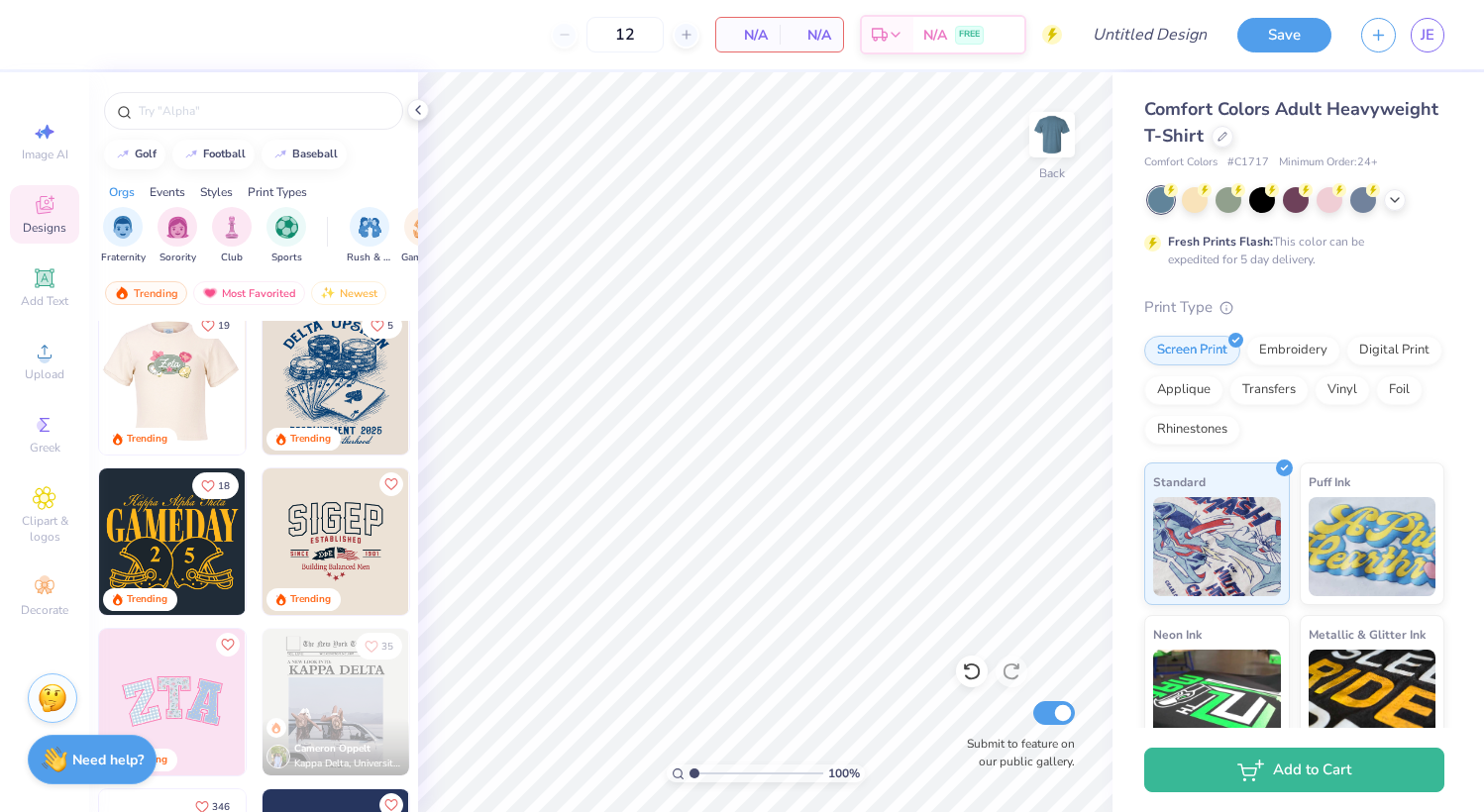 click at bounding box center (172, 542) 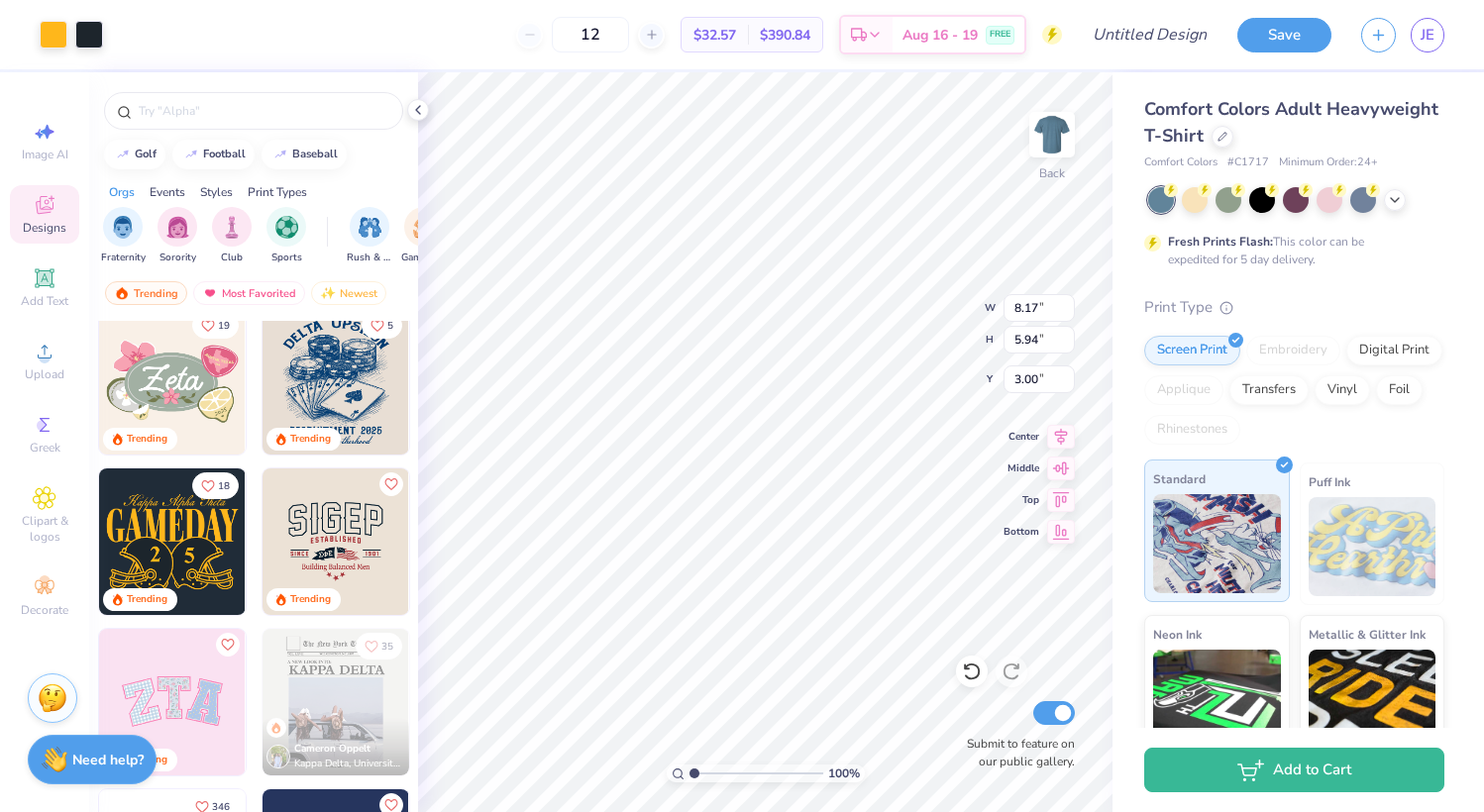 type on "8.17" 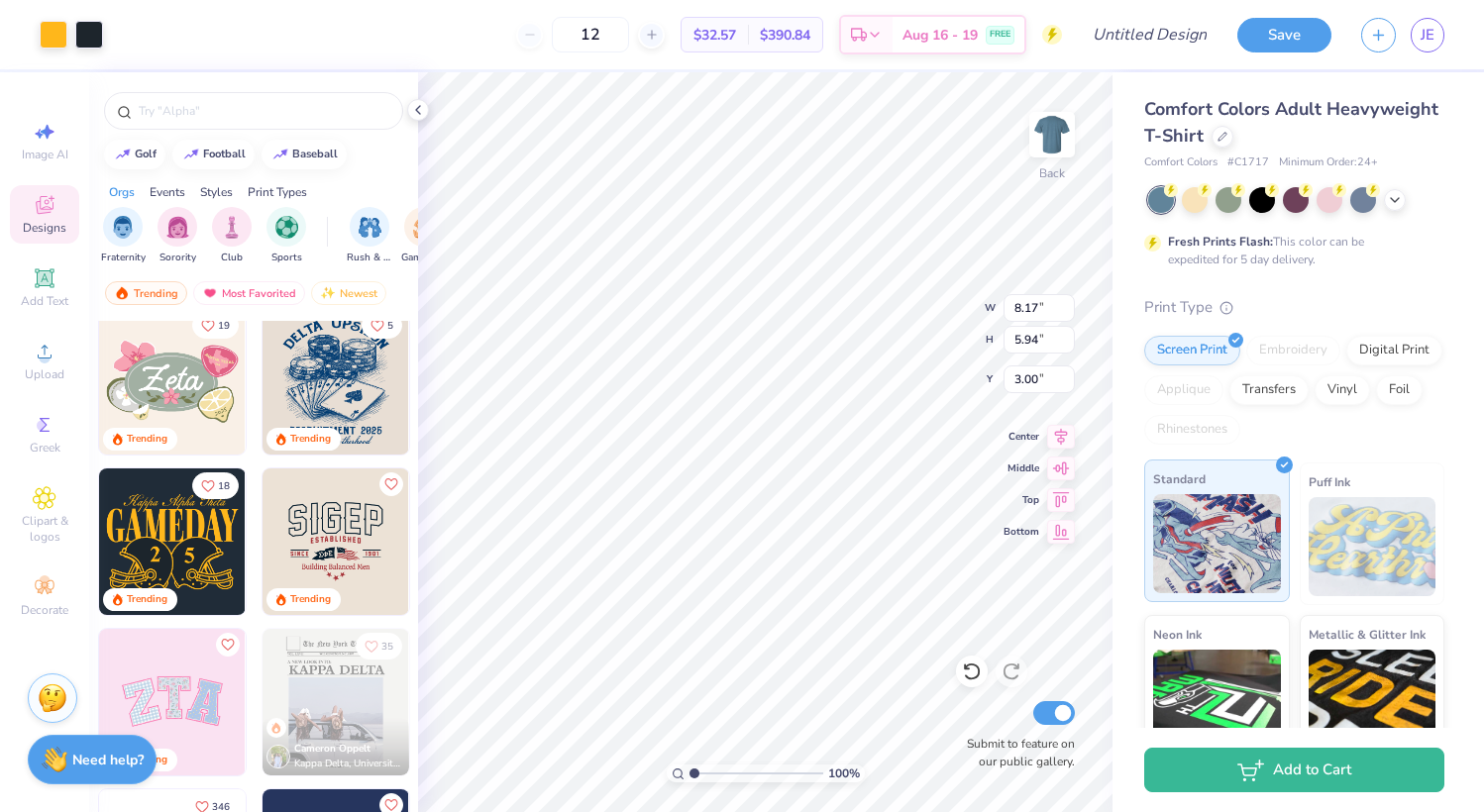 type on "5.94" 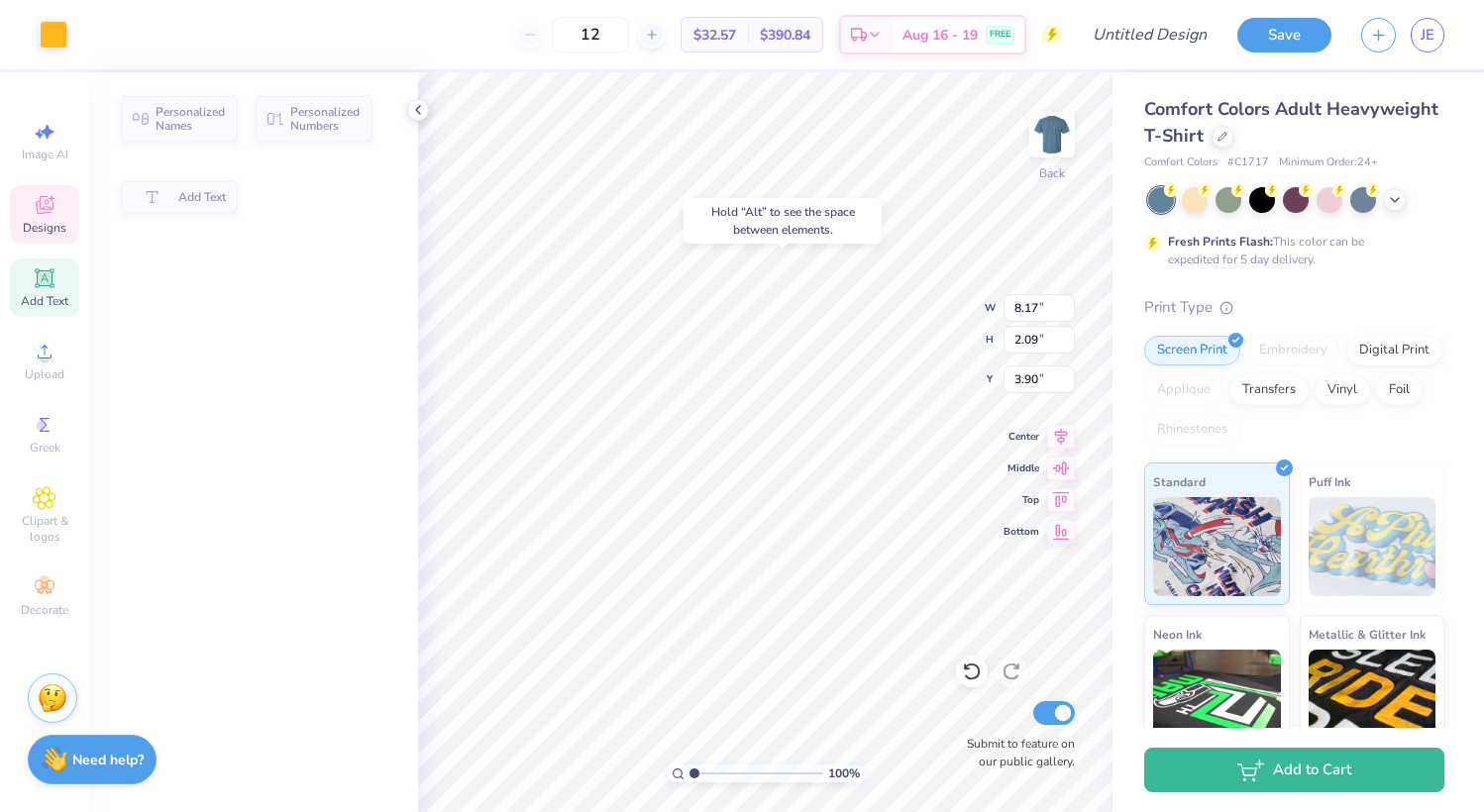 type on "4.10" 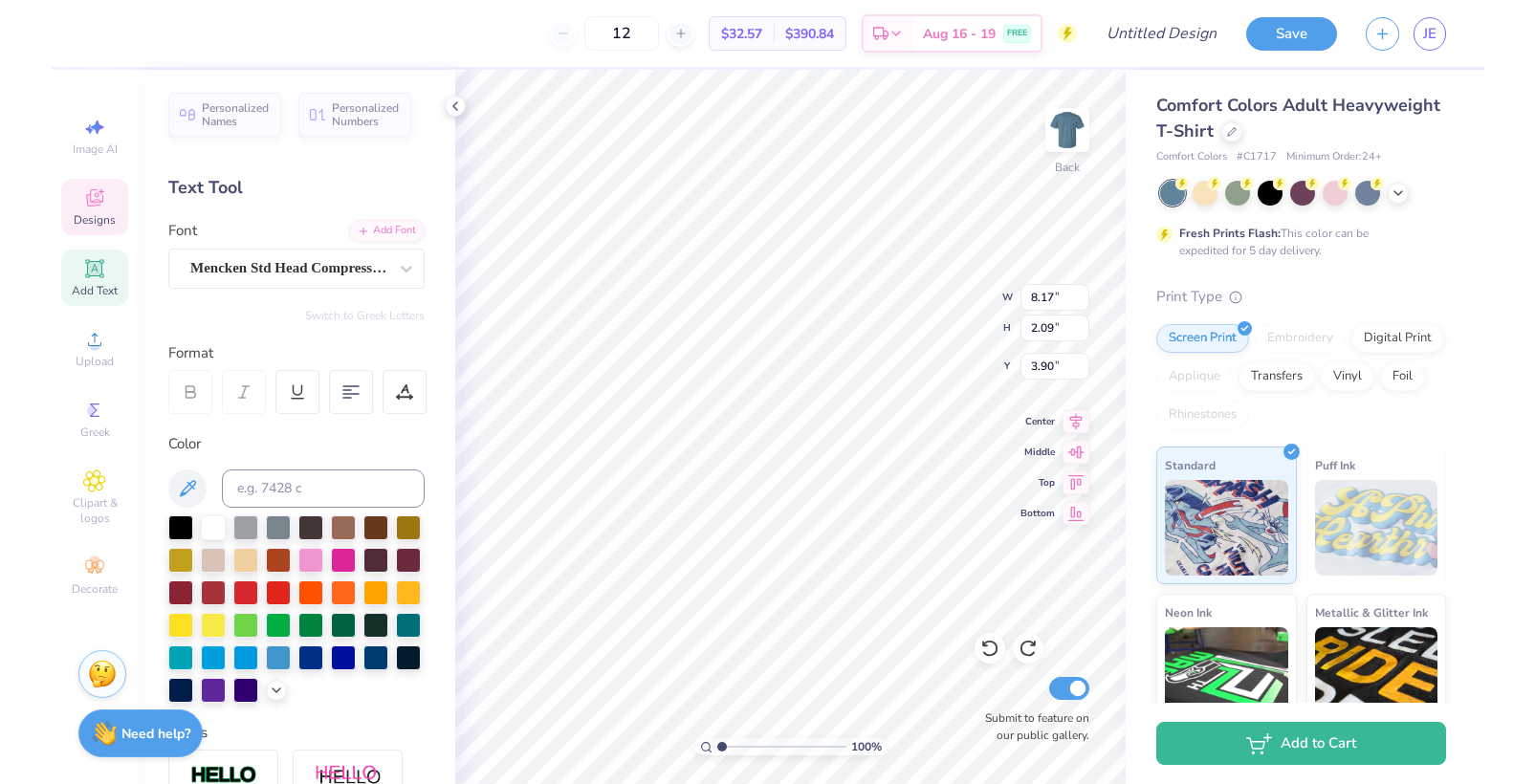 scroll, scrollTop: 16, scrollLeft: 6, axis: both 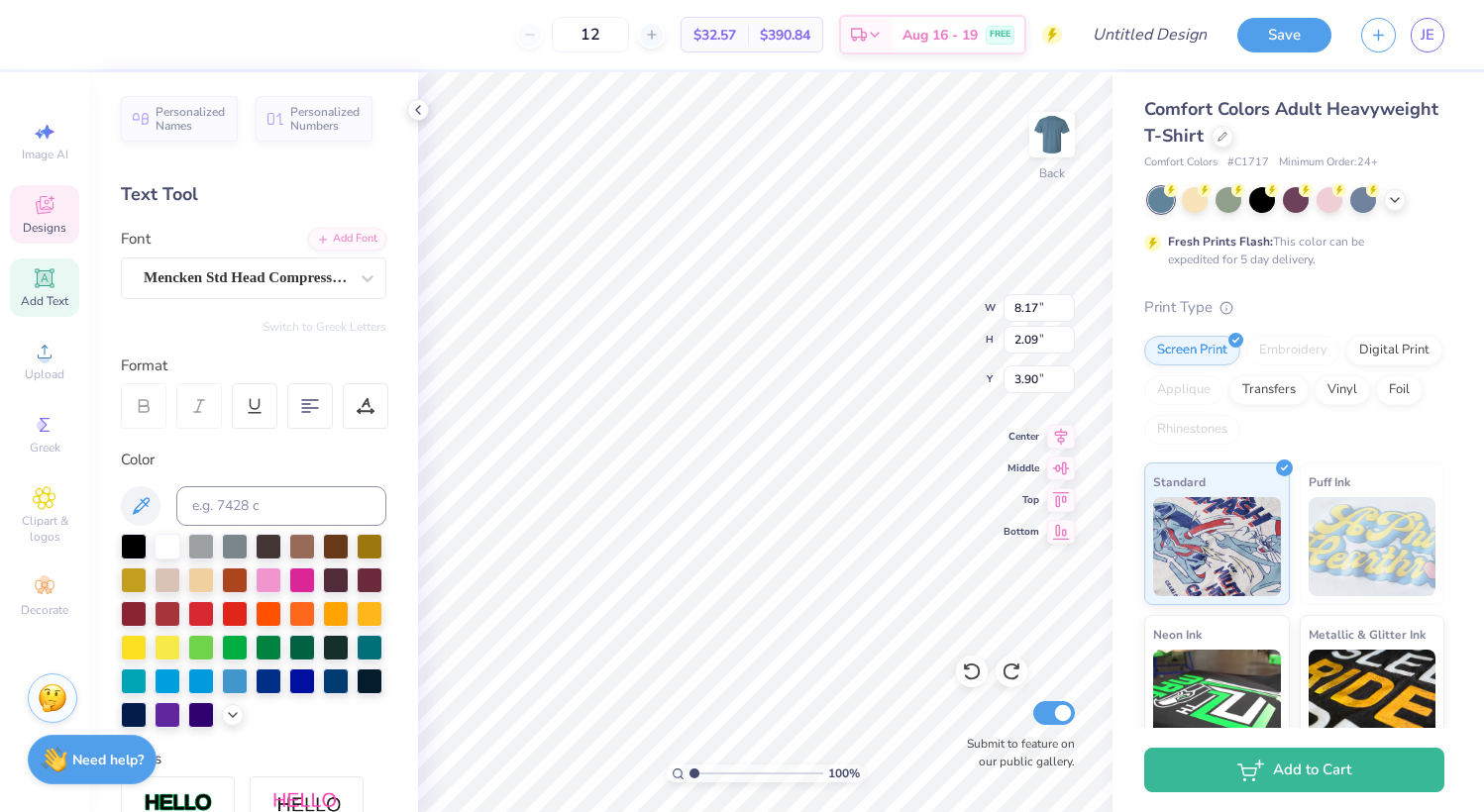 type on "MY SORORITY" 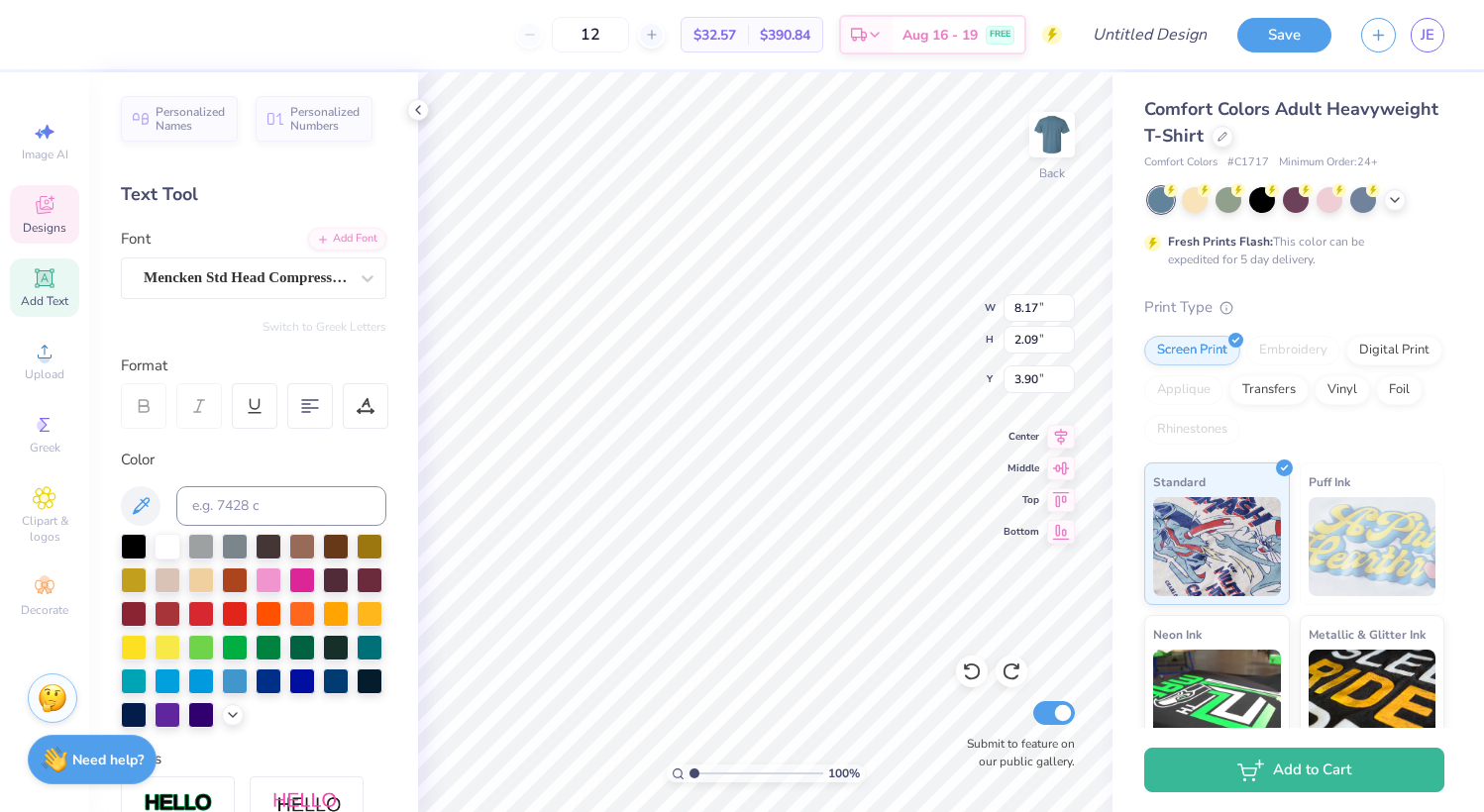 click 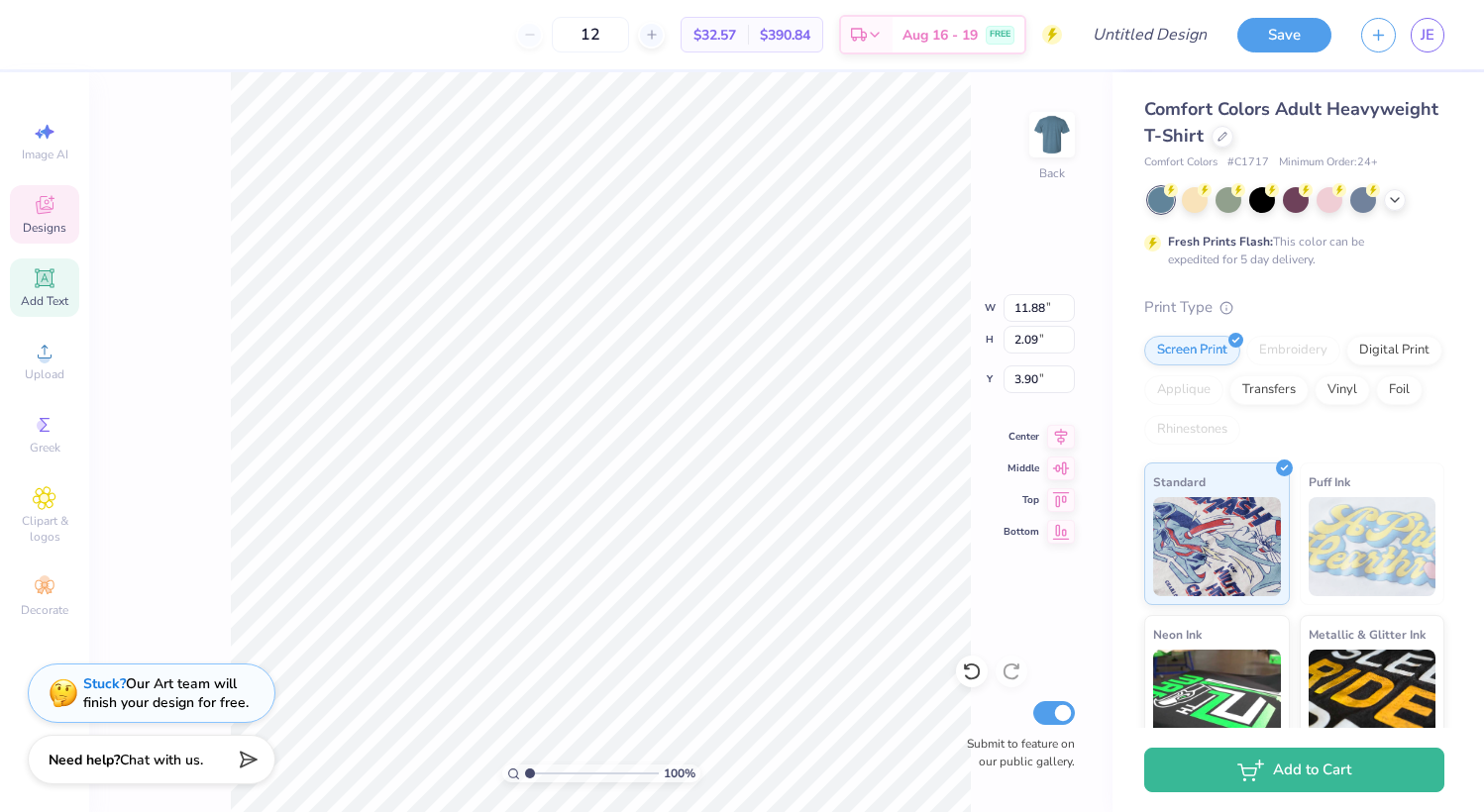 type on "11.88" 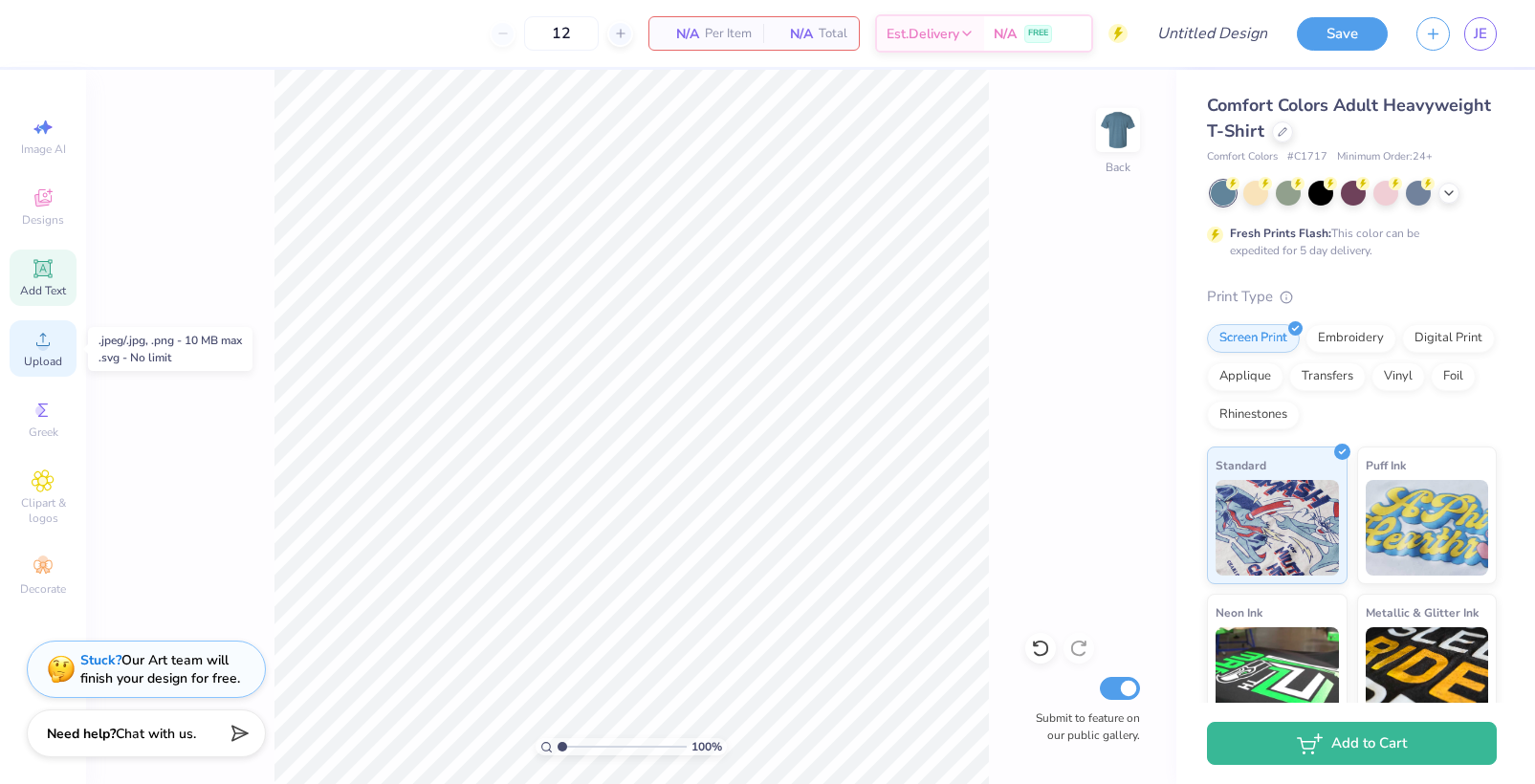 click 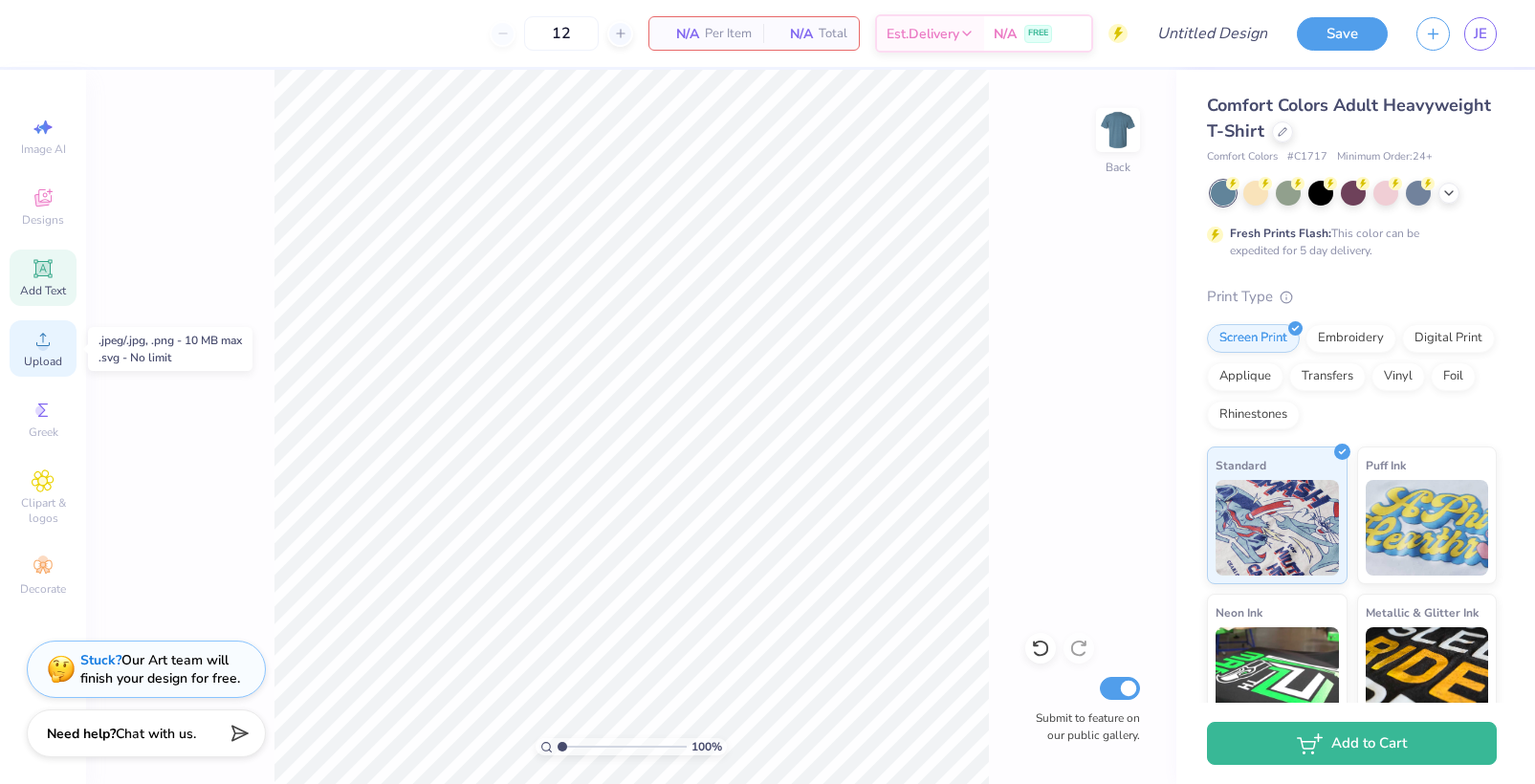 click on "Upload" at bounding box center (43, 348) 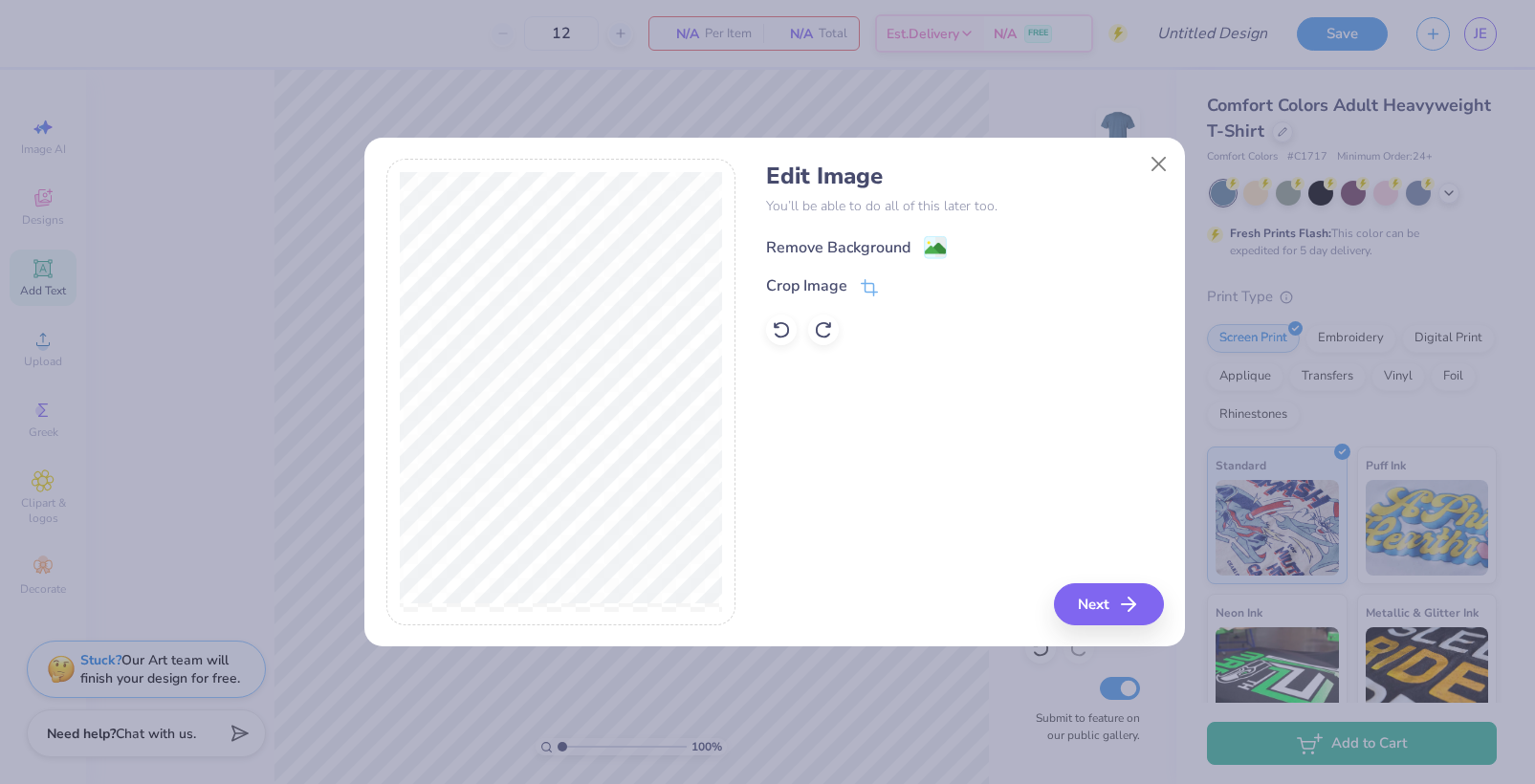click 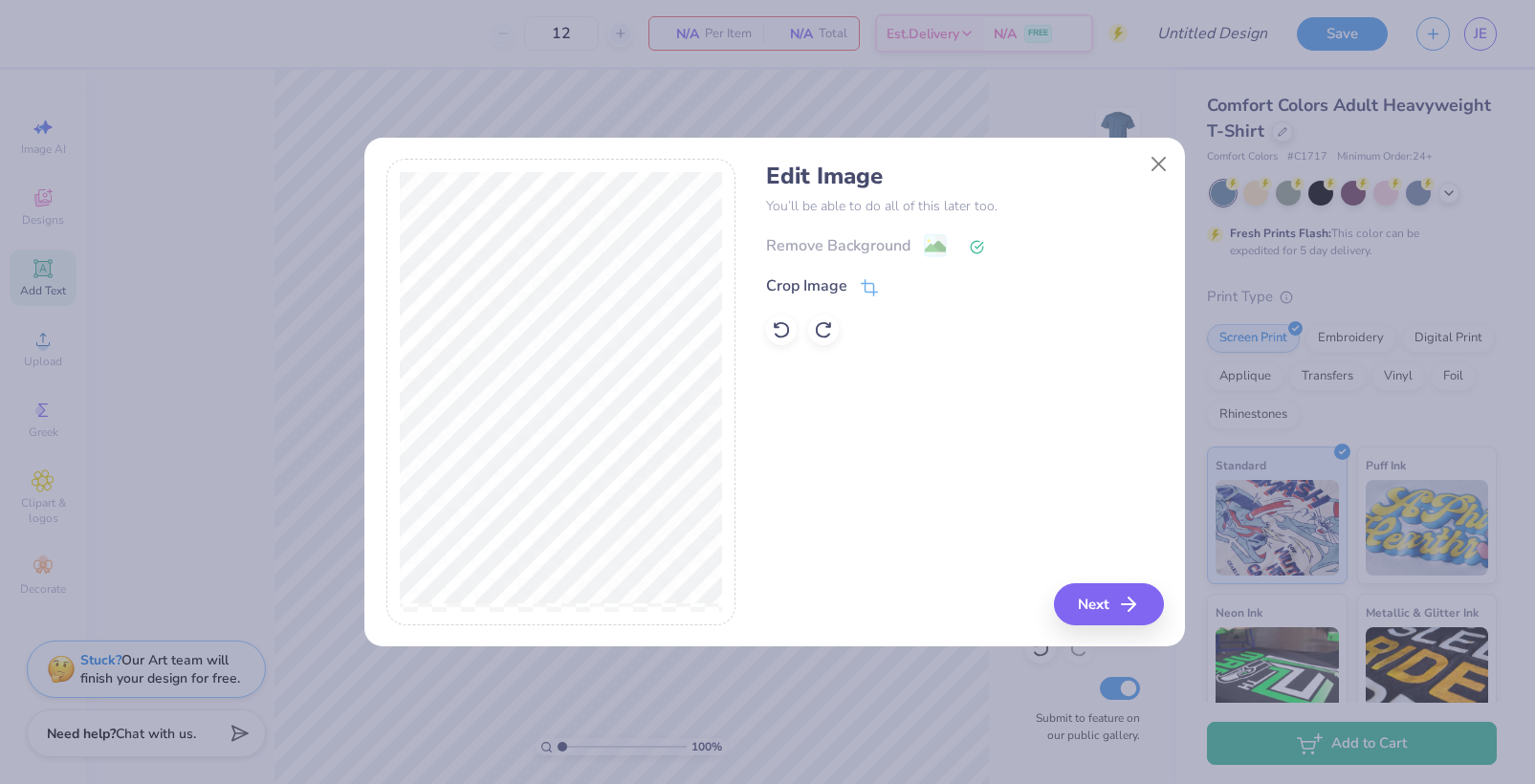 click on "Edit Image You’ll be able to do all of this later too. Remove Background Crop Image Next" at bounding box center [964, 392] 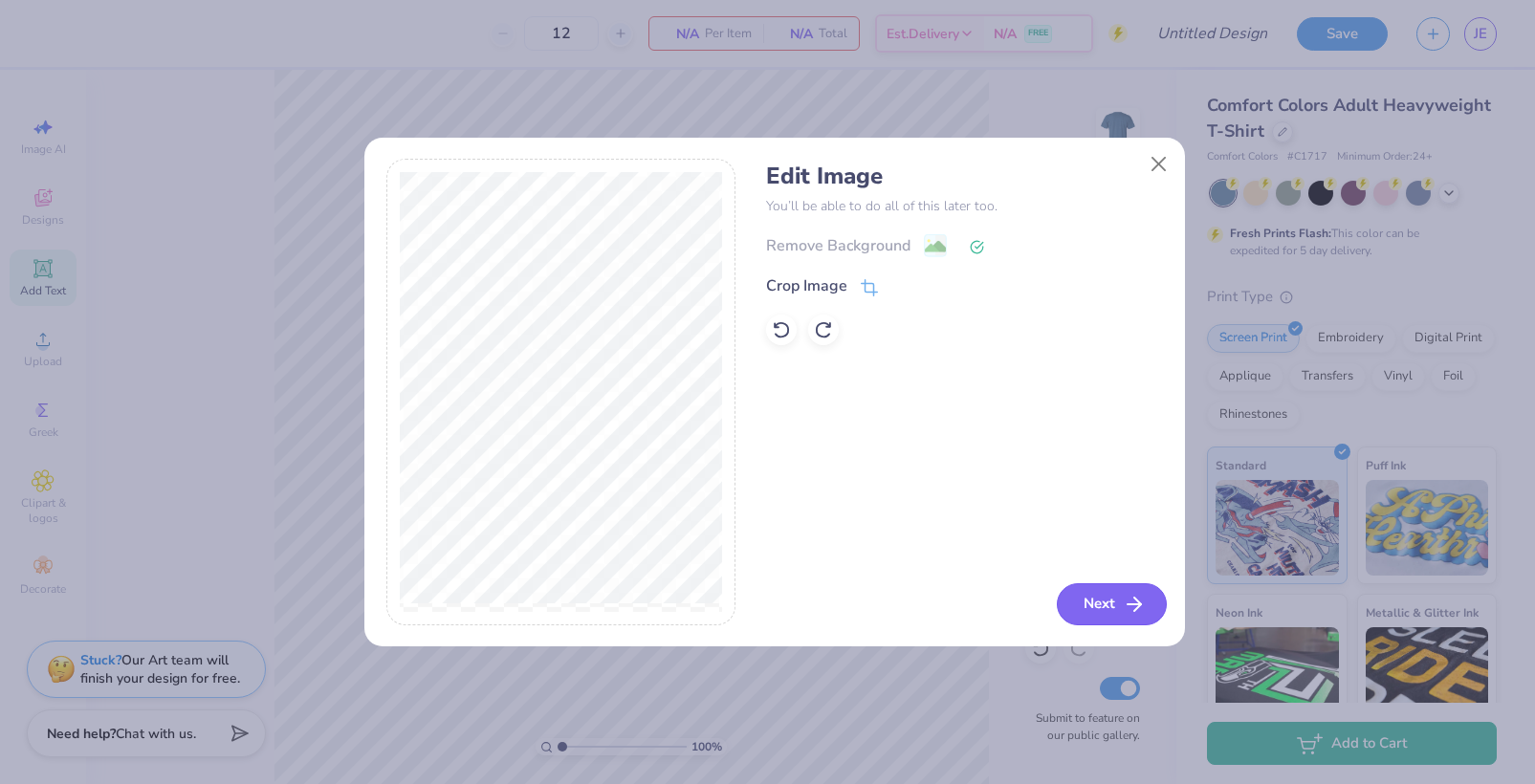 click on "Next" at bounding box center [1111, 604] 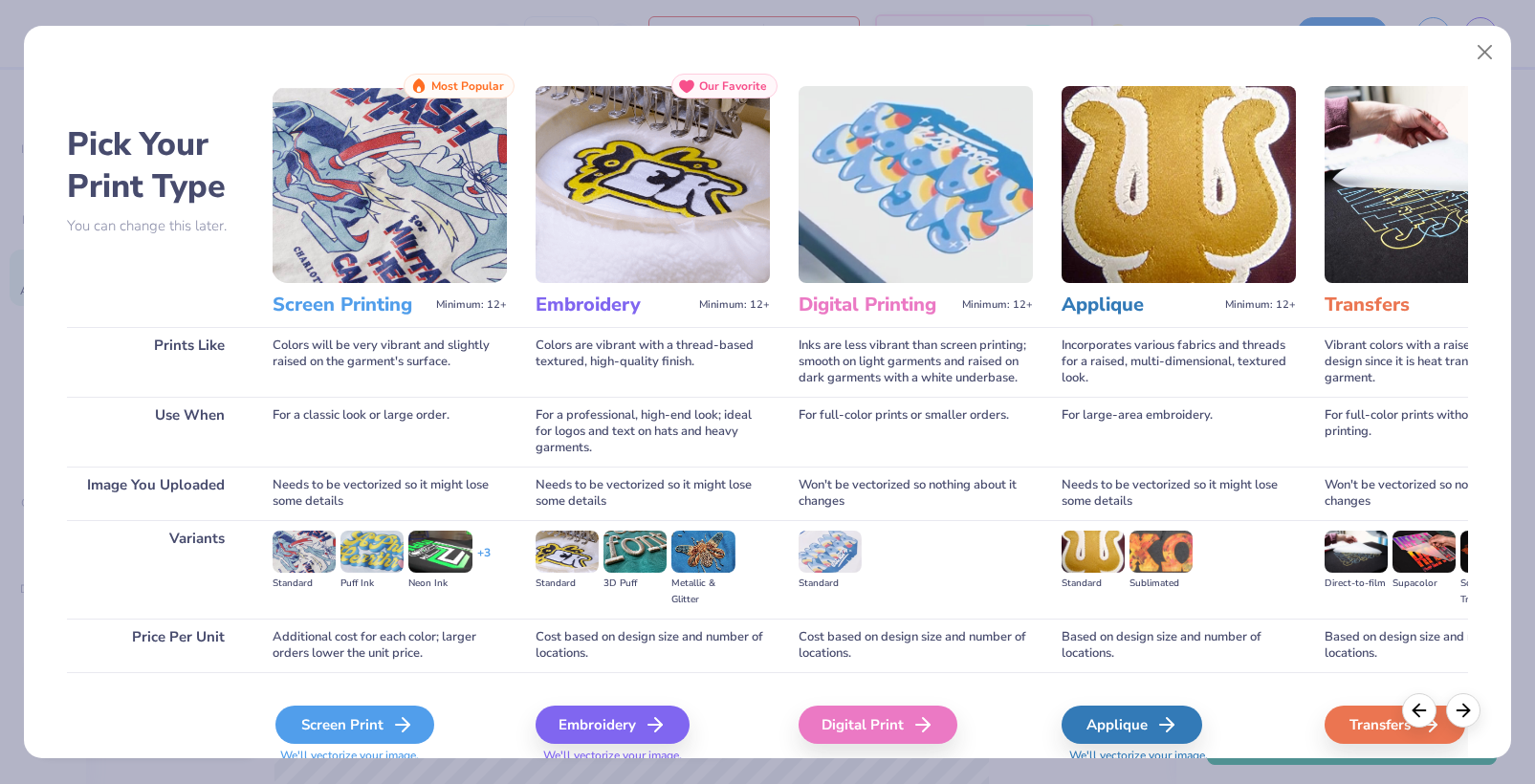 click on "Screen Print" at bounding box center (355, 725) 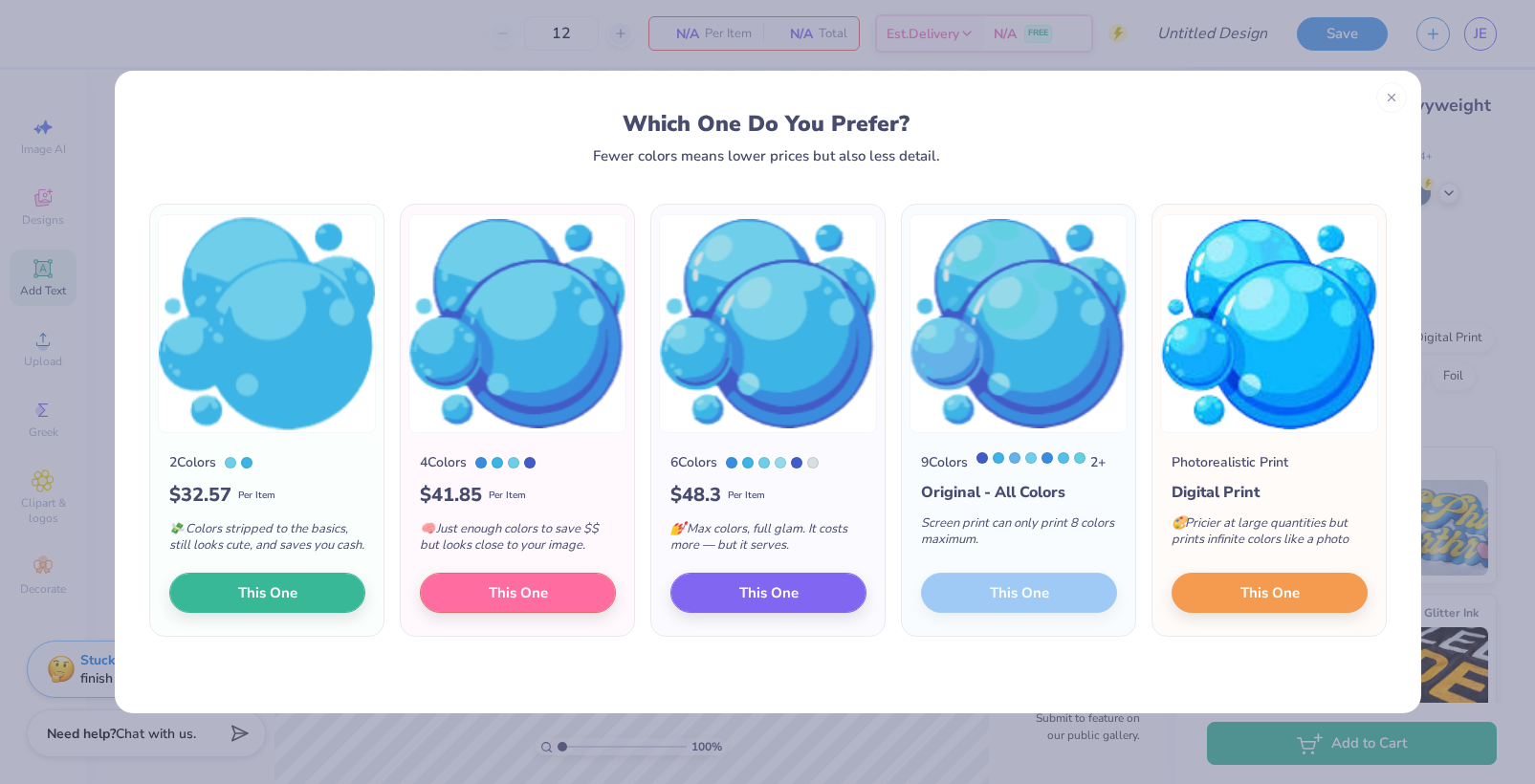 click at bounding box center (1019, 323) 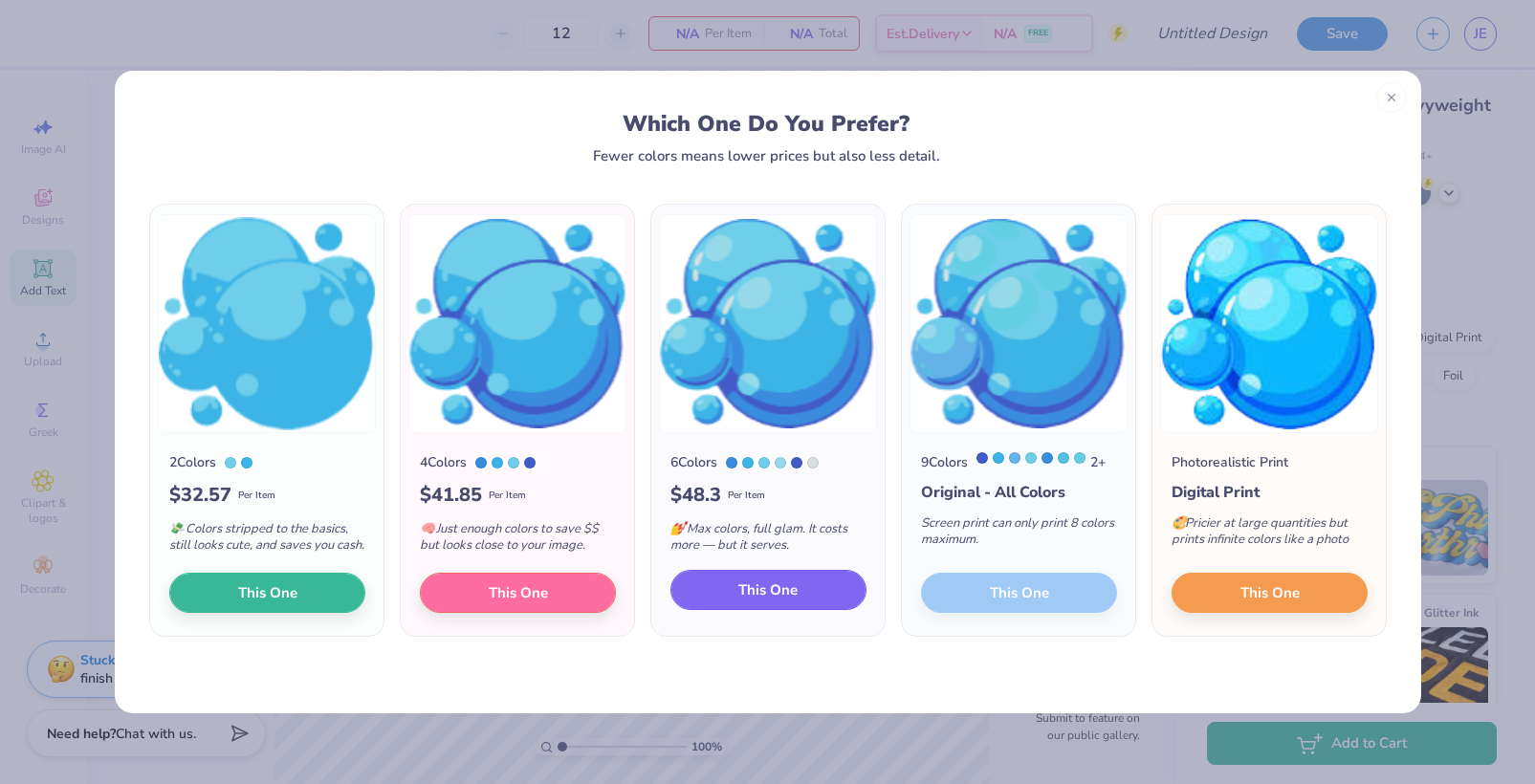 click on "This One" at bounding box center [768, 590] 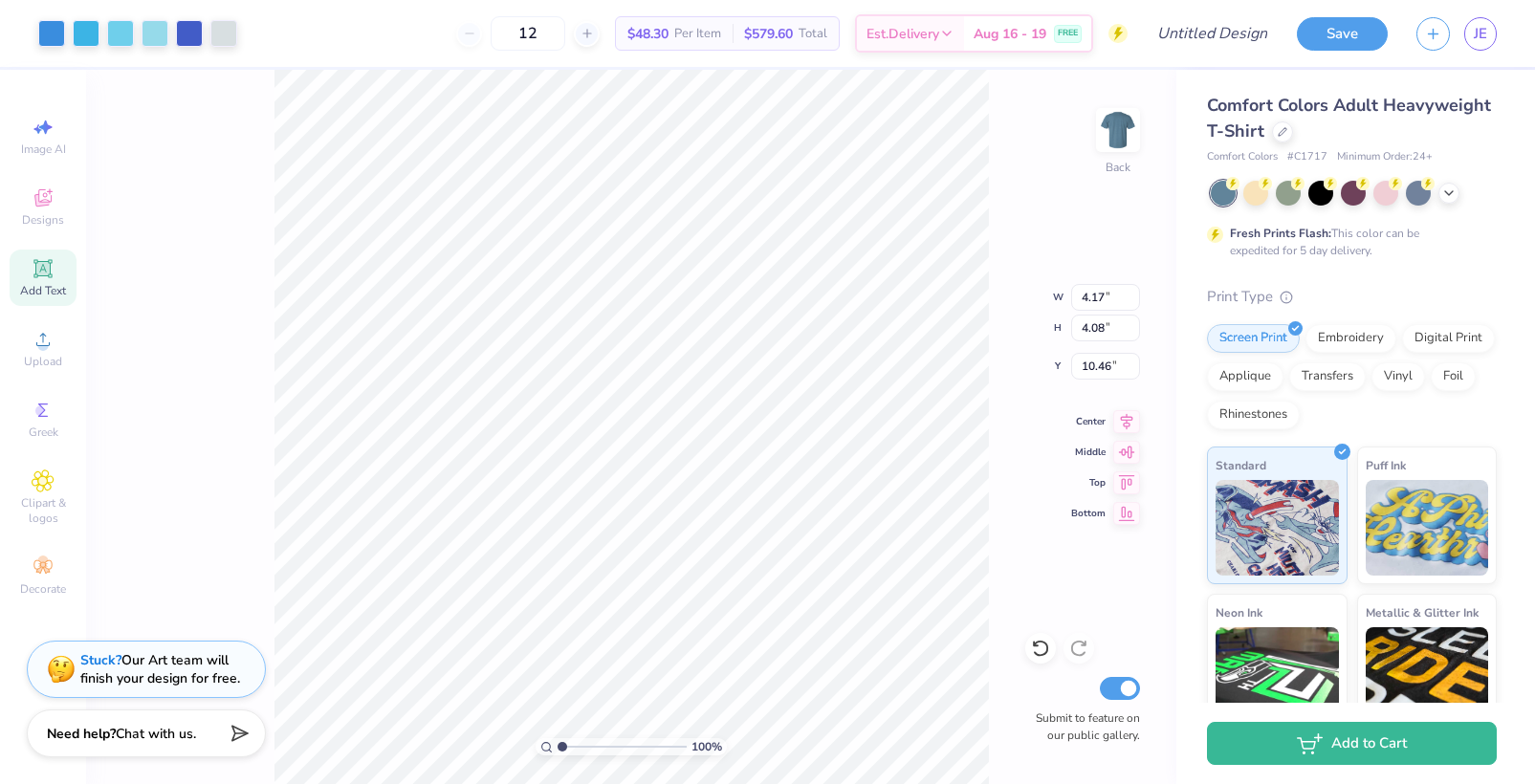 click at bounding box center (767, 392) 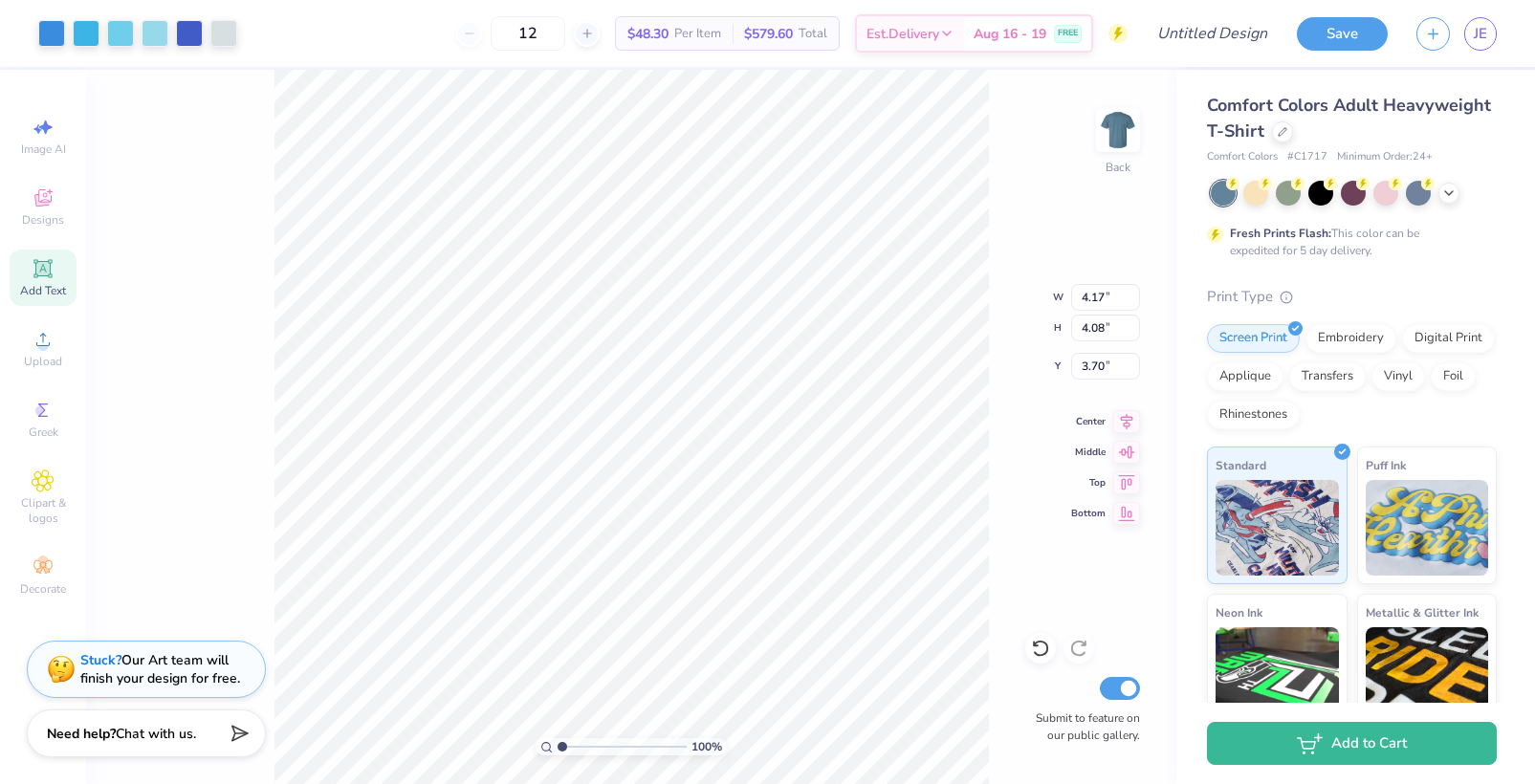 type on "3.70" 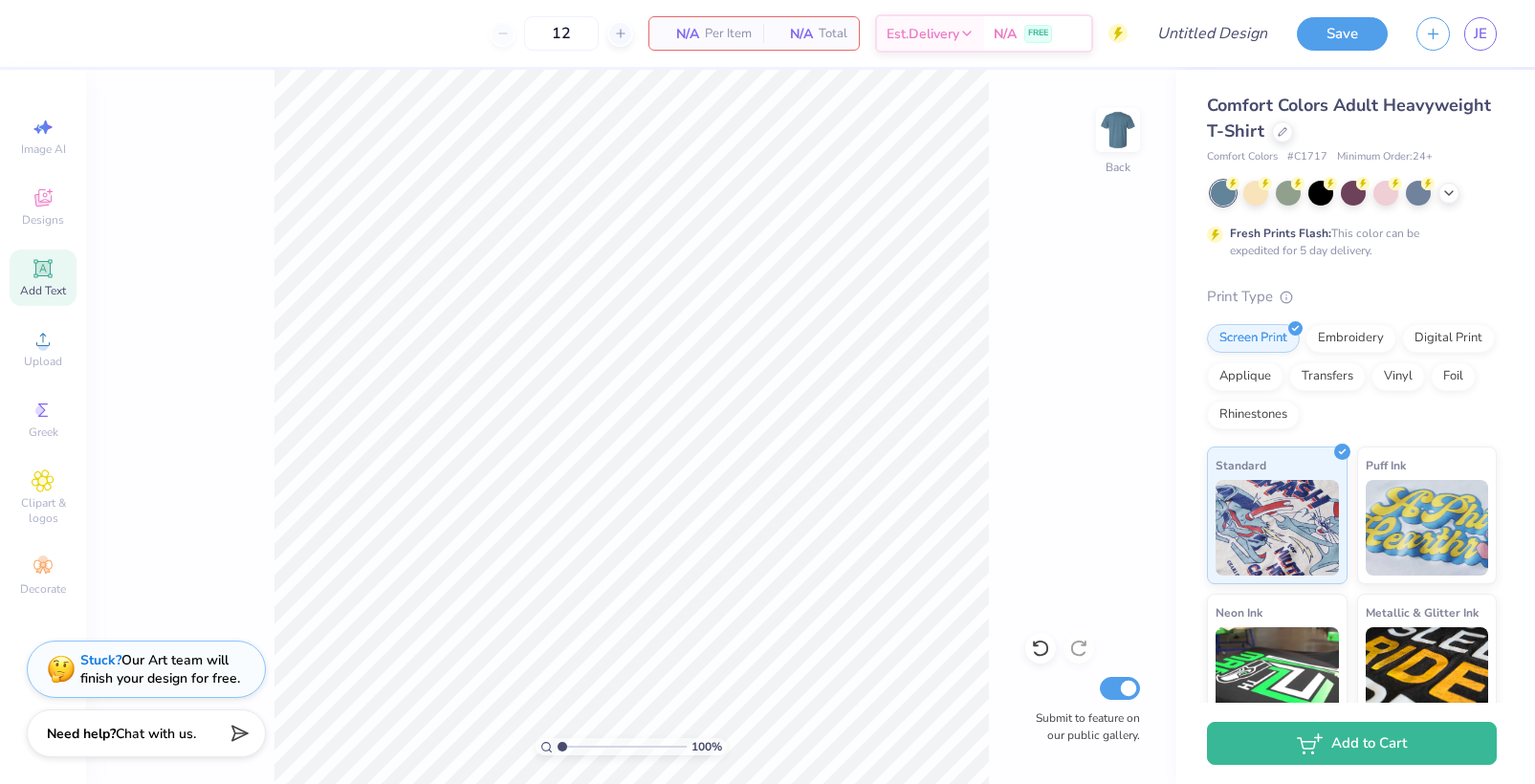 click 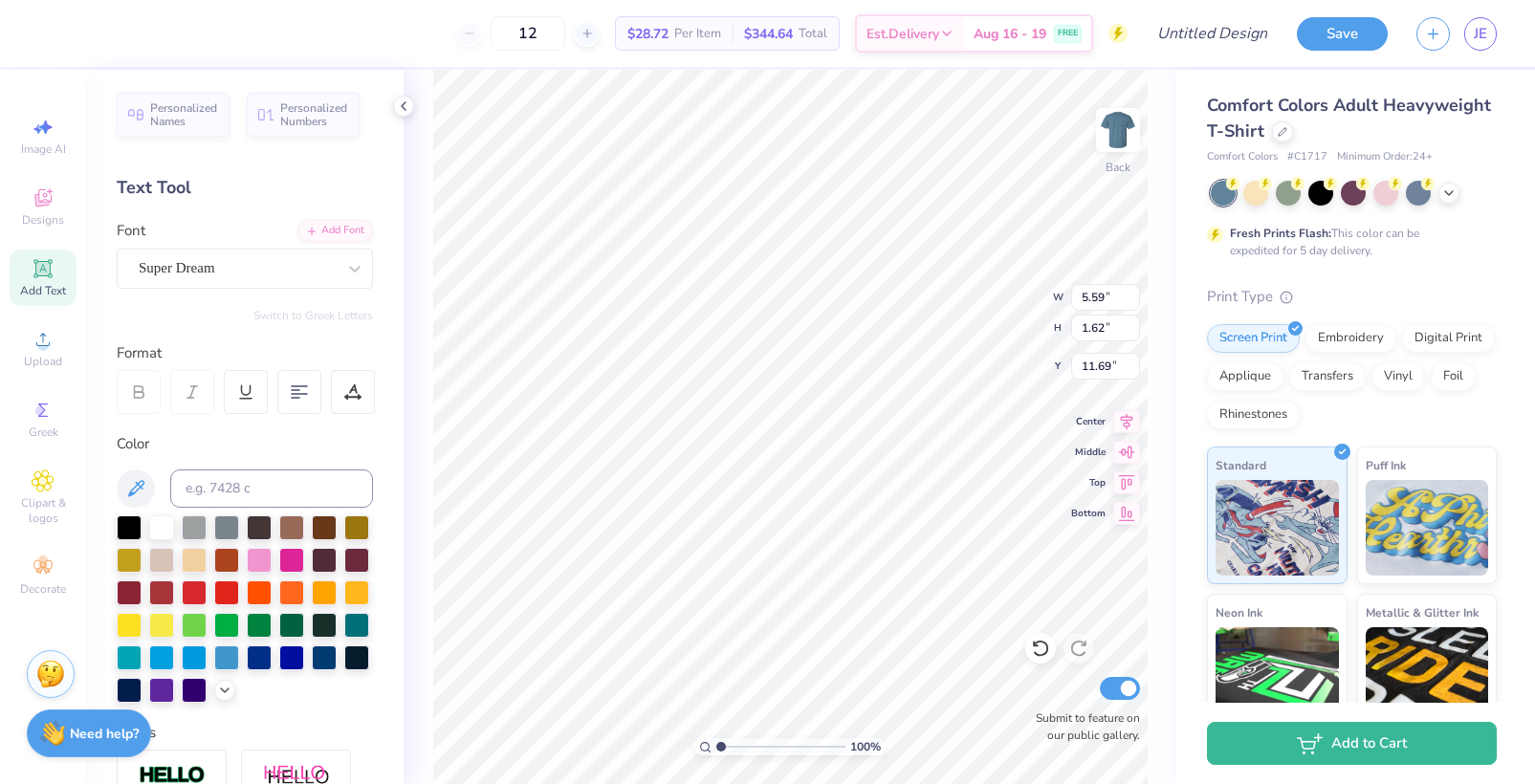 type on "4.93" 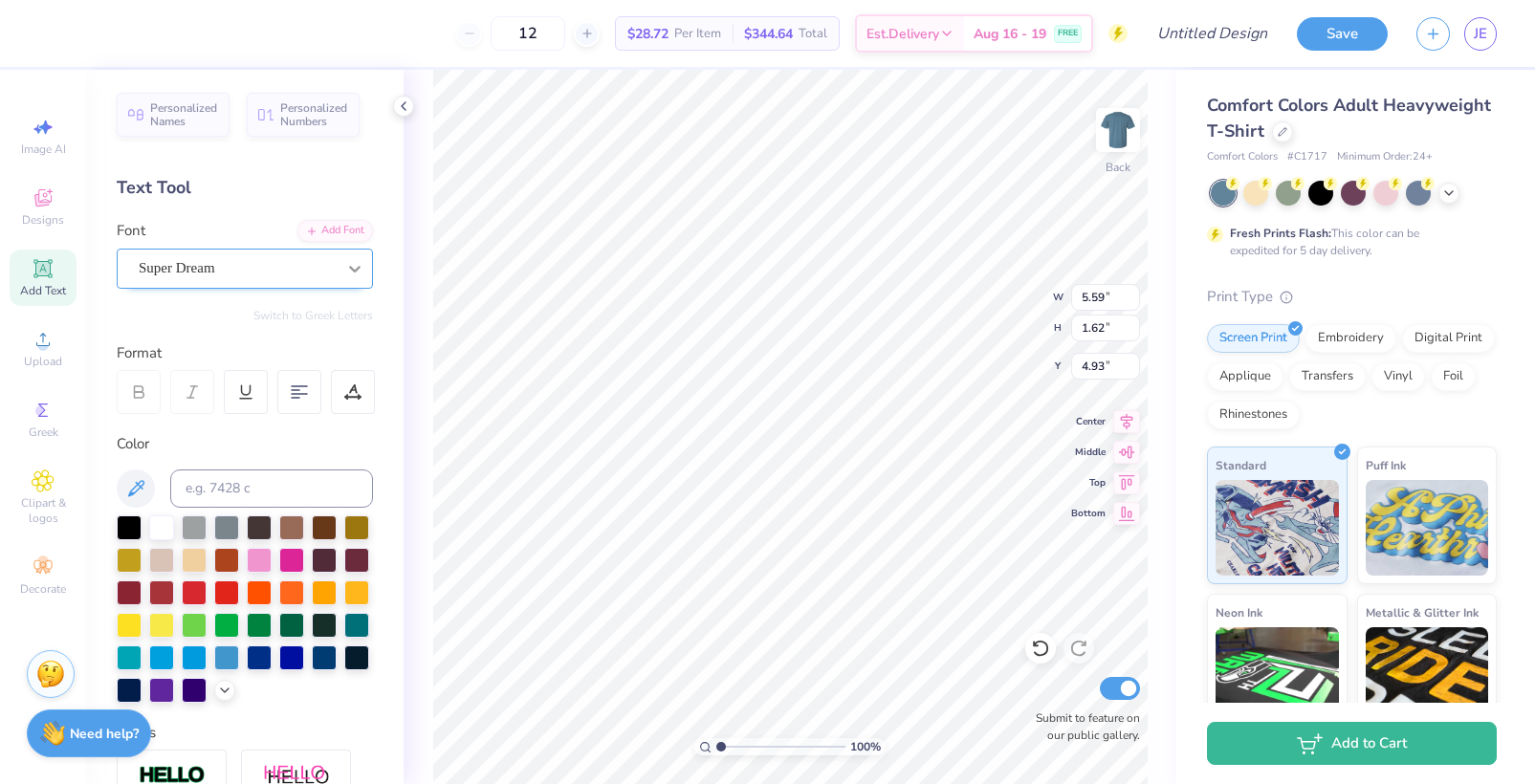 click 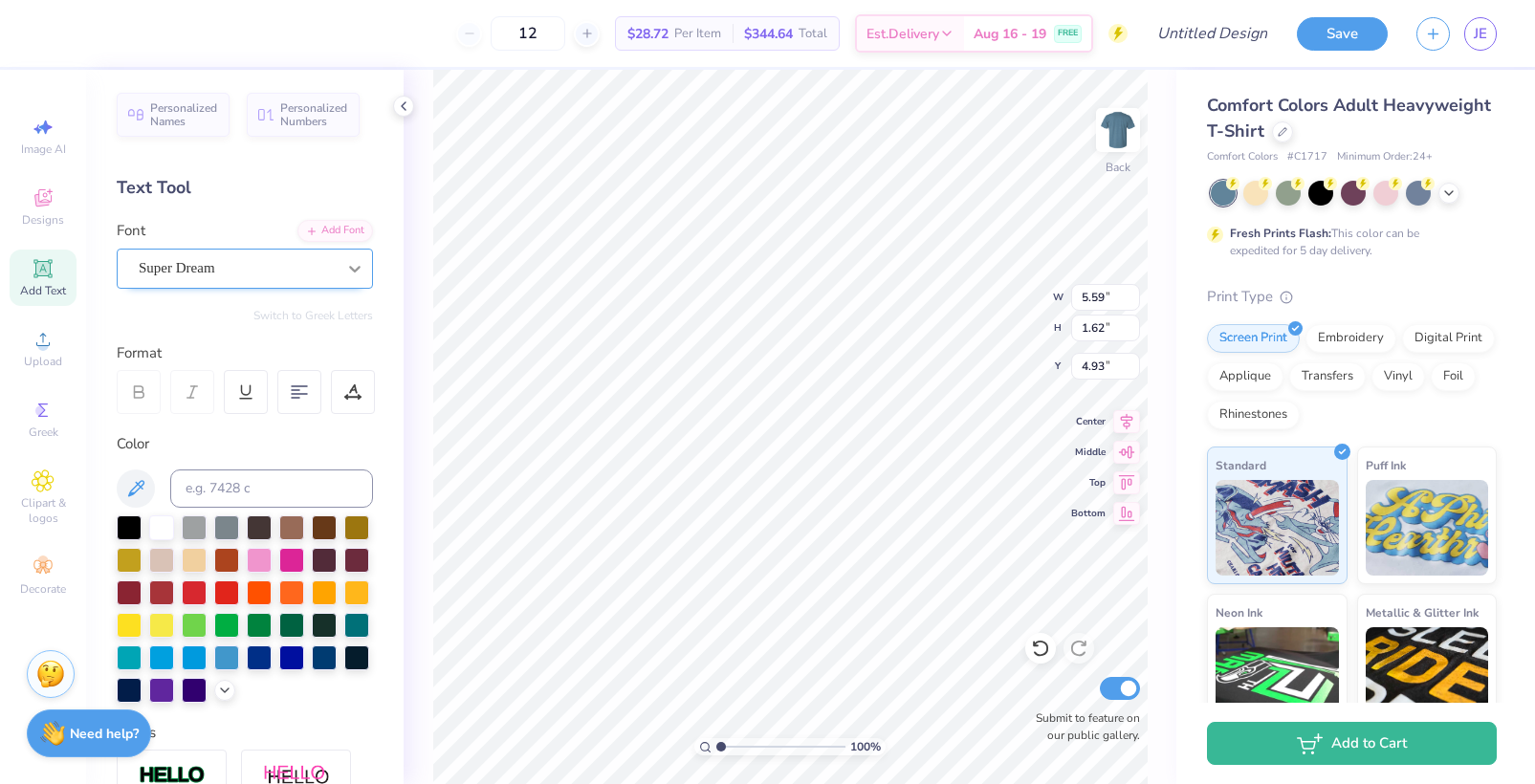 click 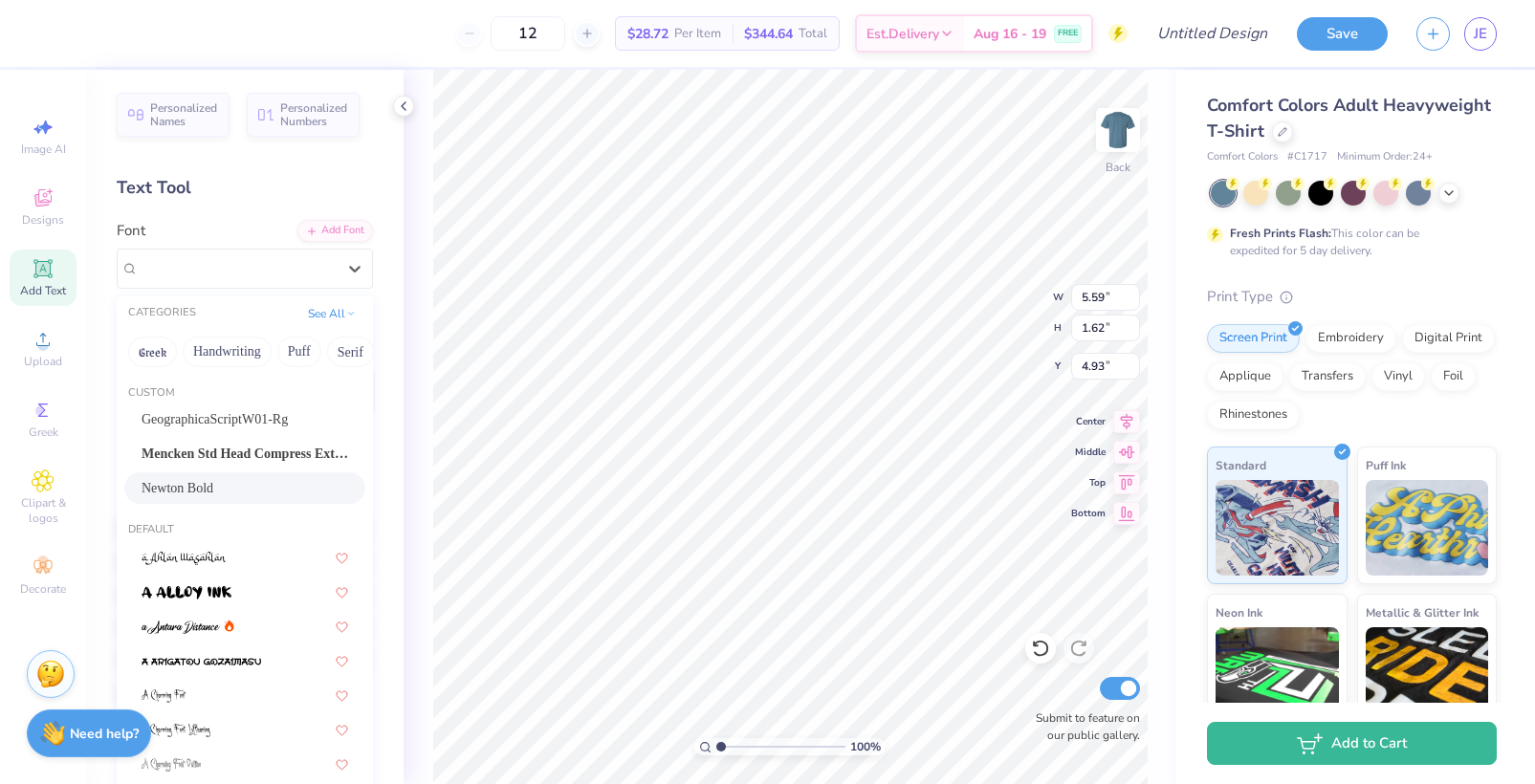 click on "Newton Bold" at bounding box center (245, 488) 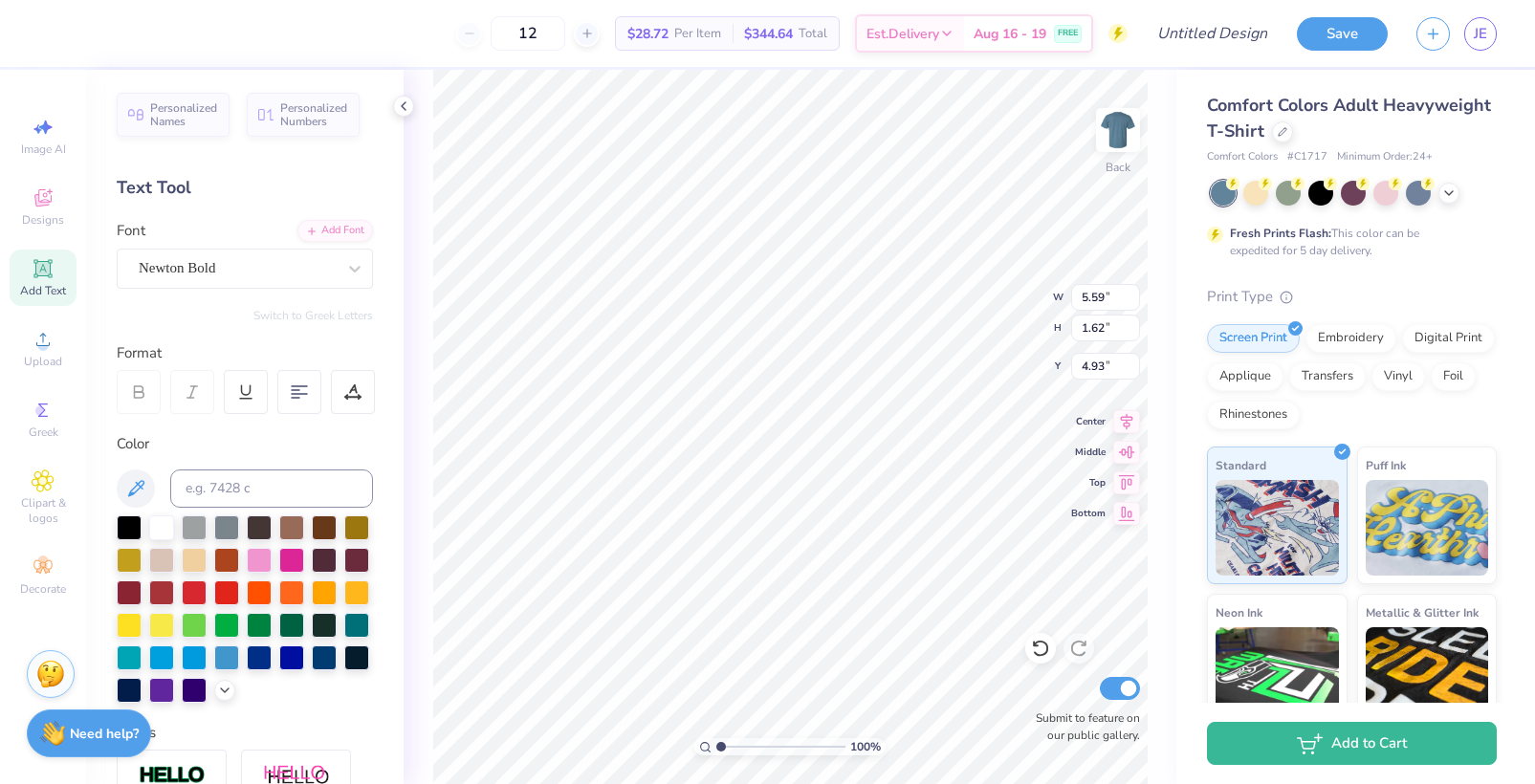 type on "5.79" 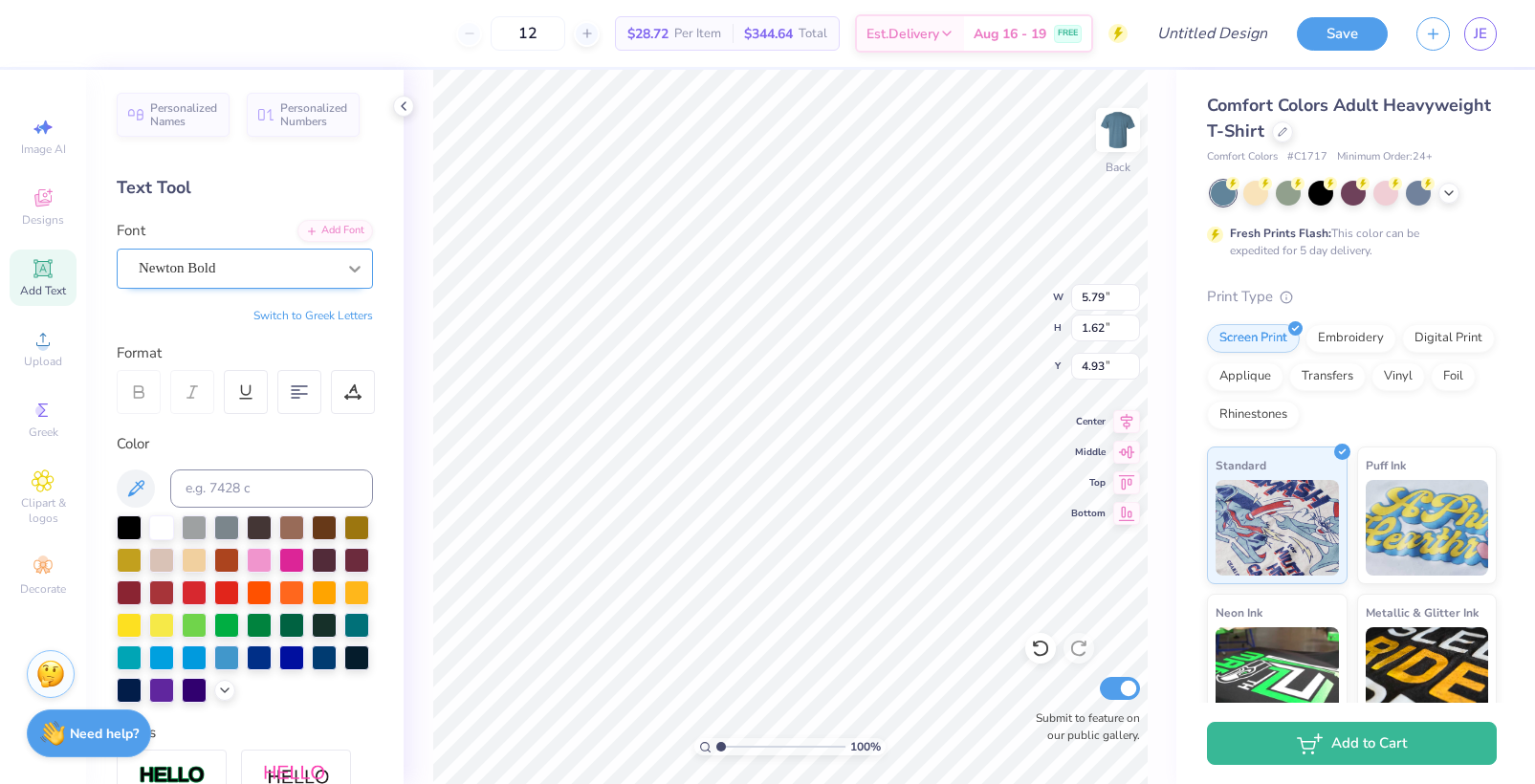 click 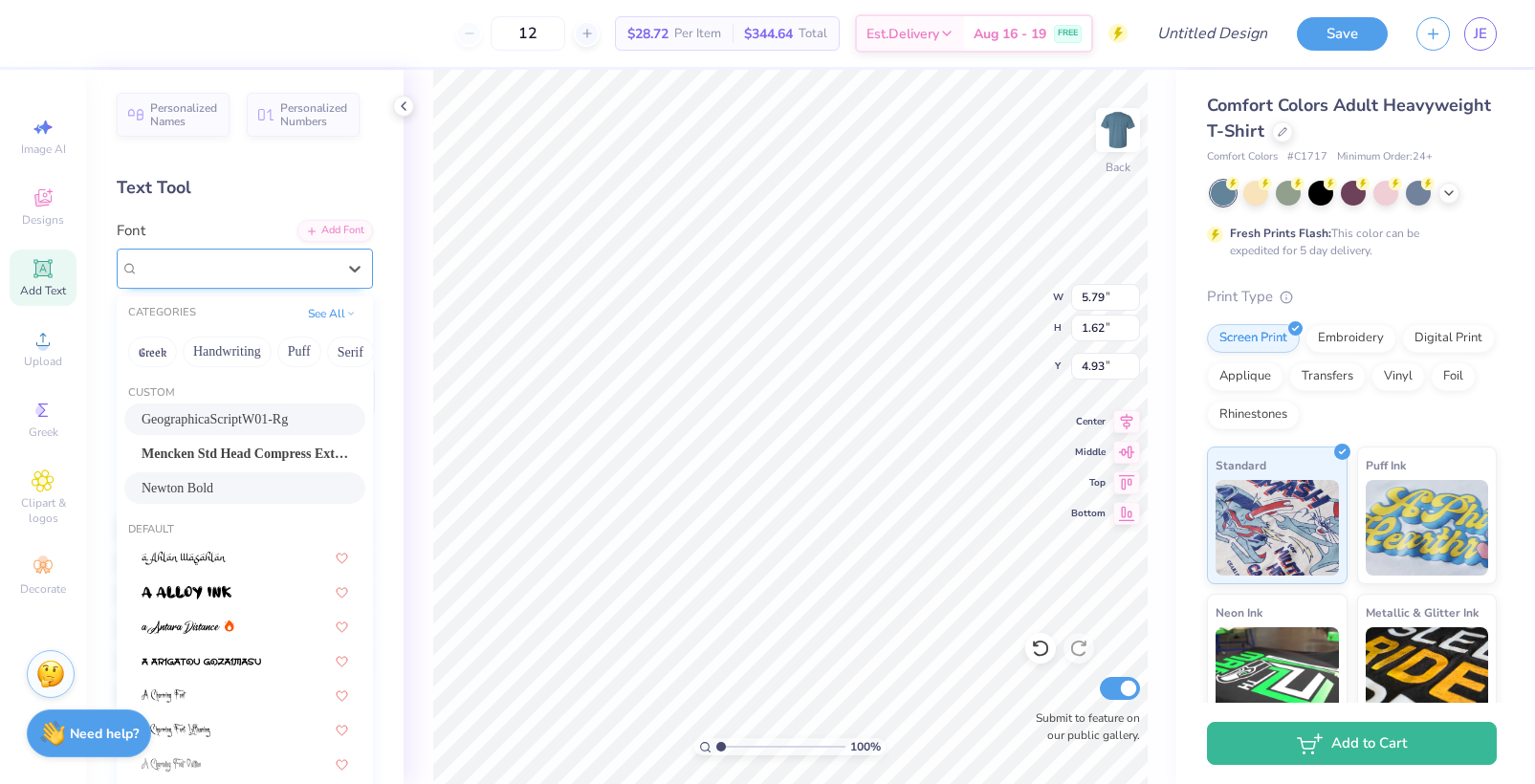 click on "Newton Bold" at bounding box center [177, 268] 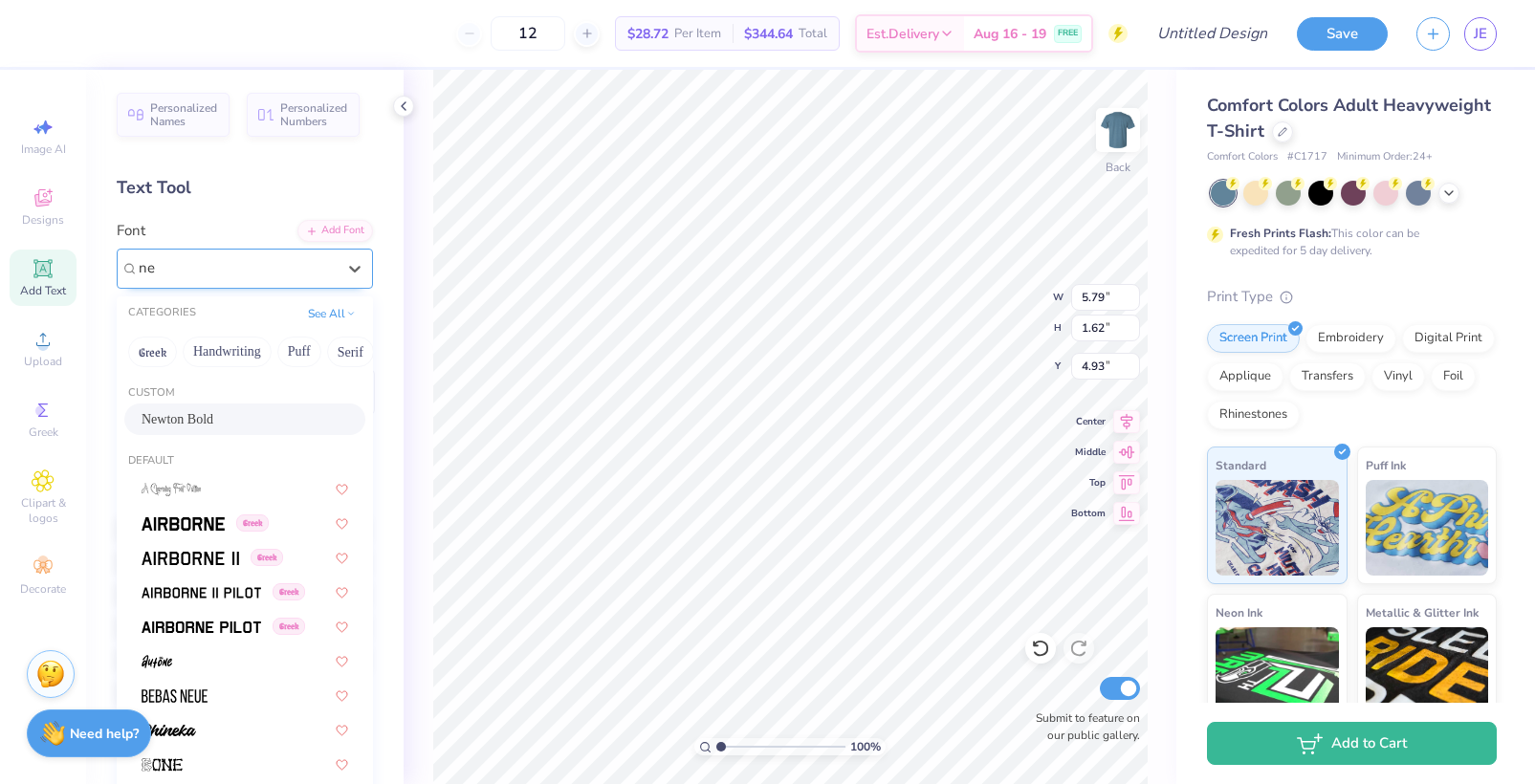 type on "n" 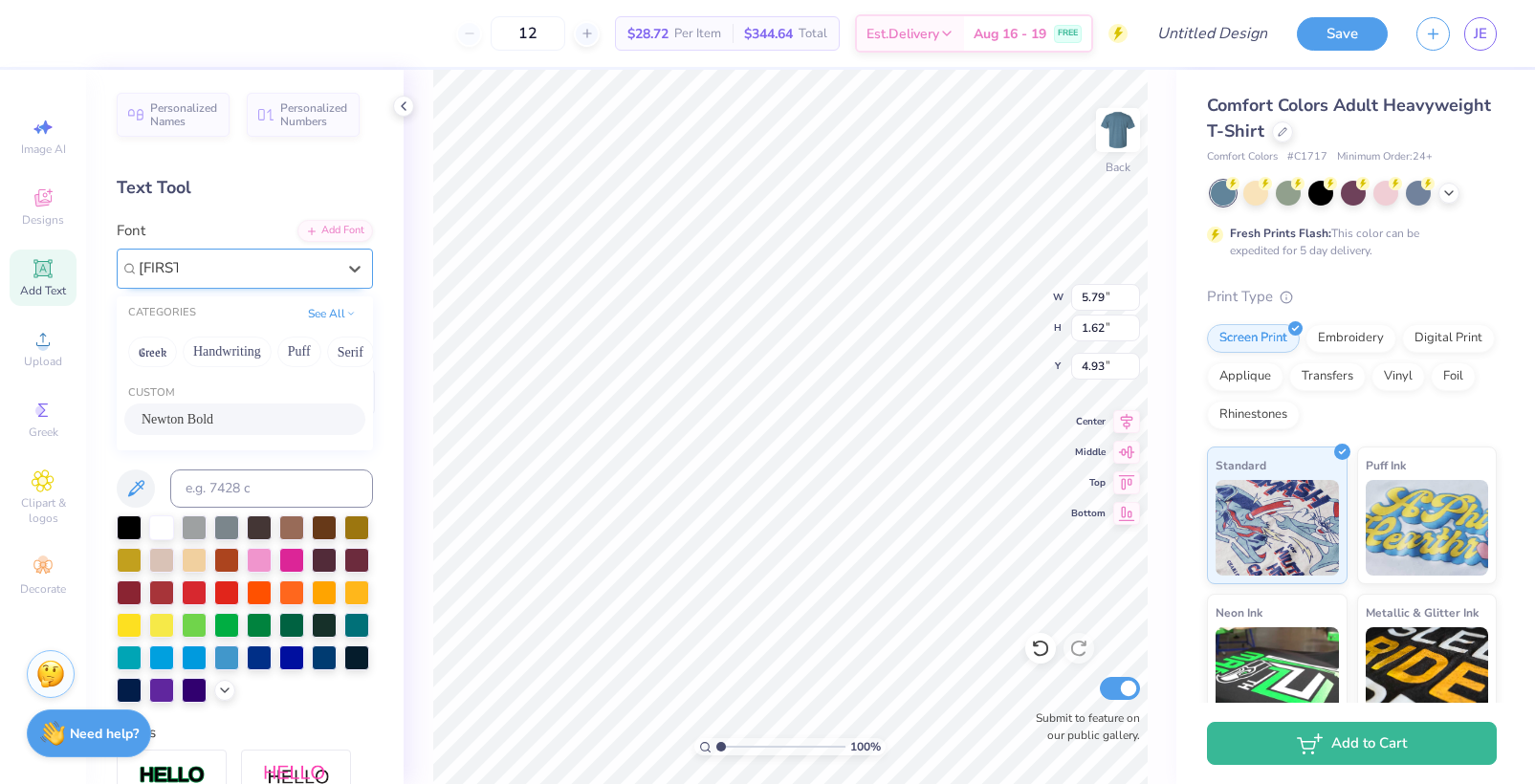 type on "[FIRST]" 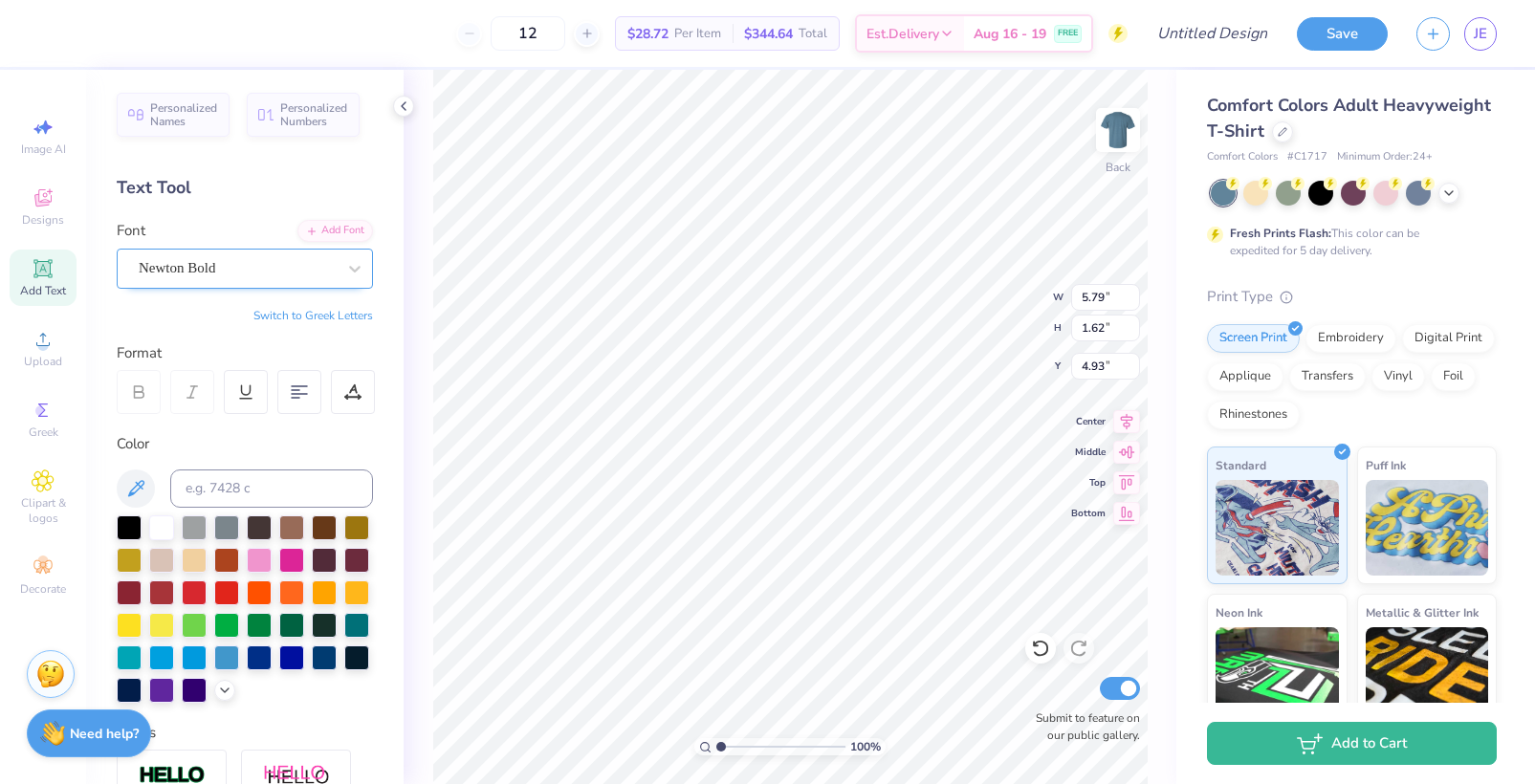click on "Newton Bold" at bounding box center [237, 268] 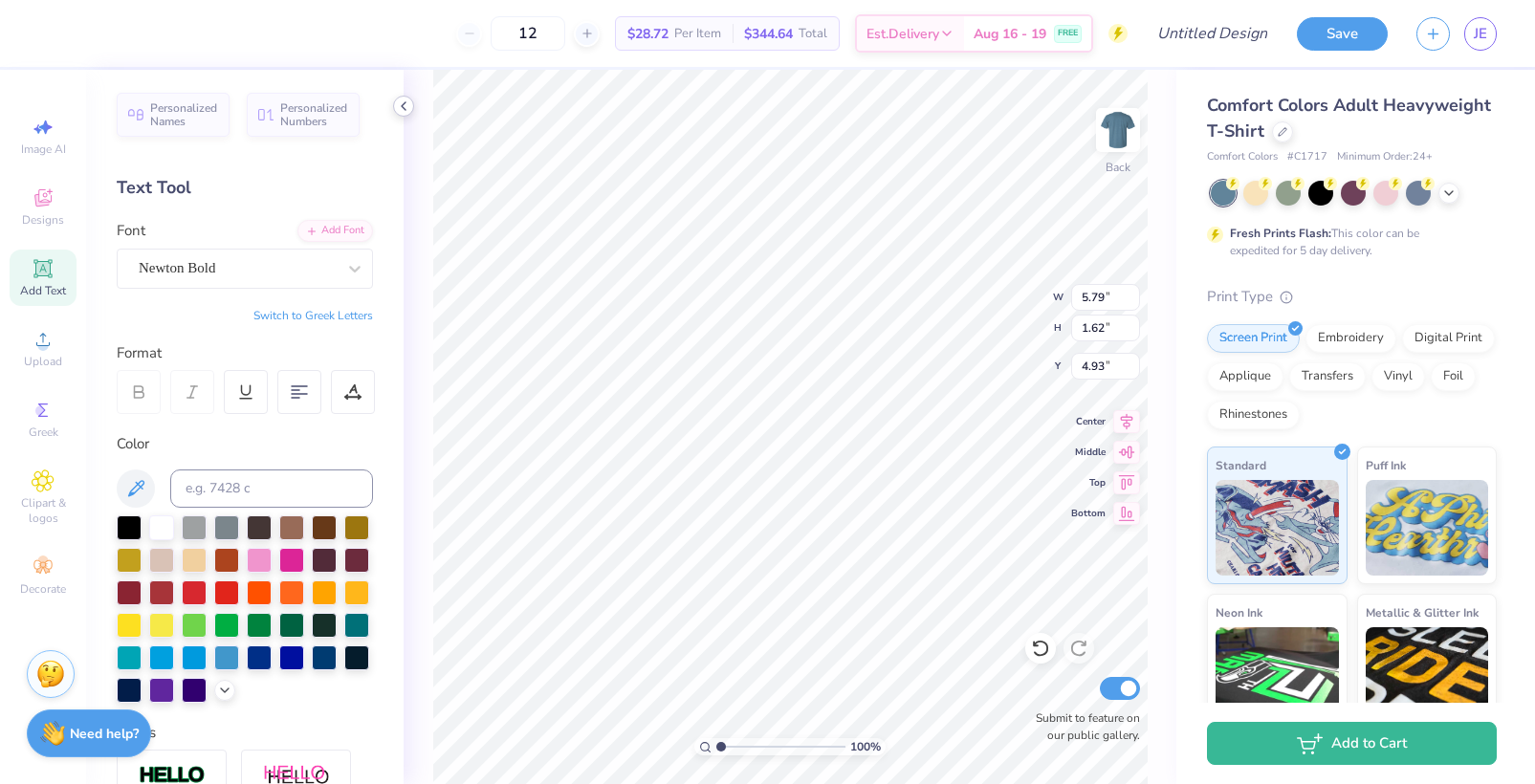 click 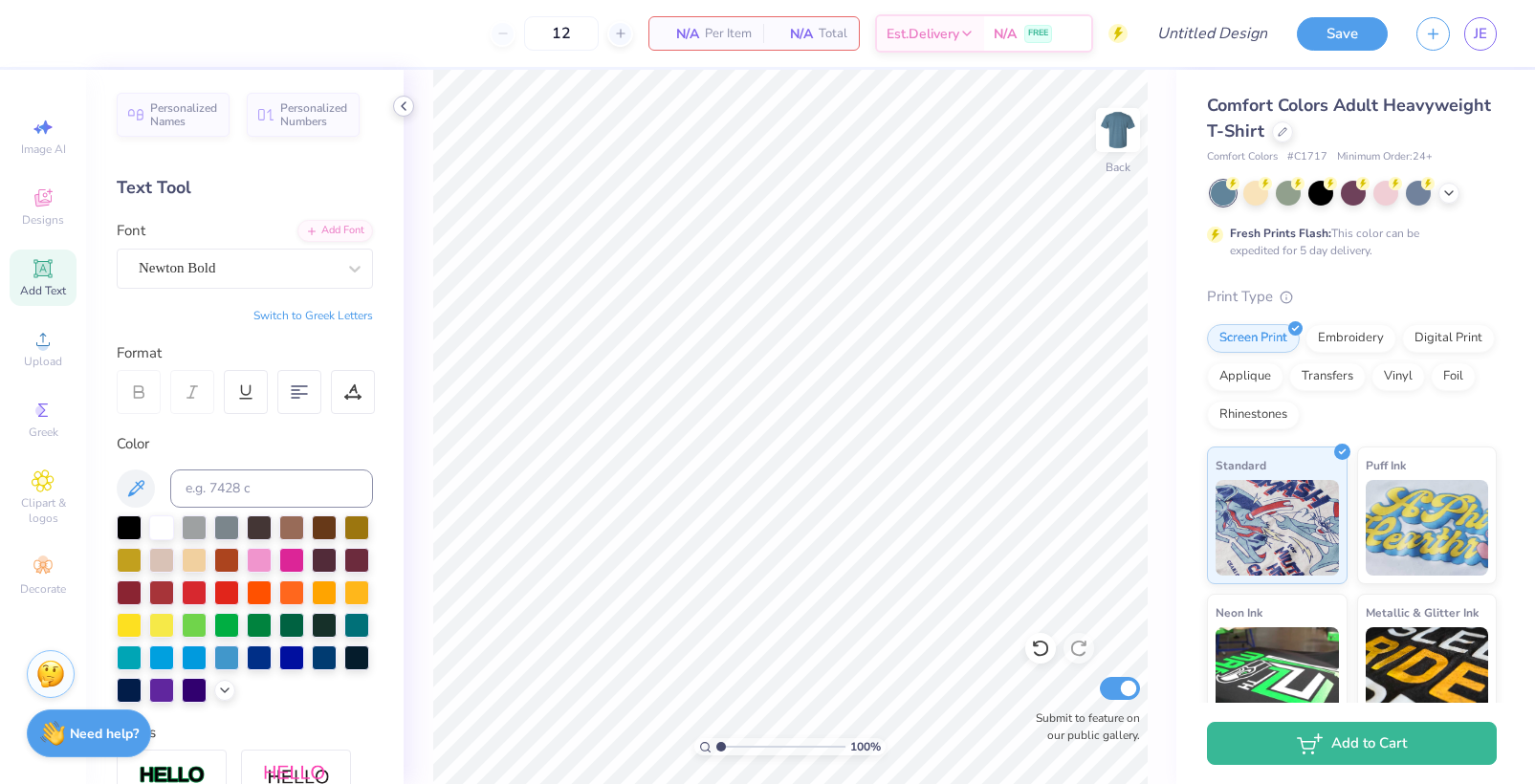 click 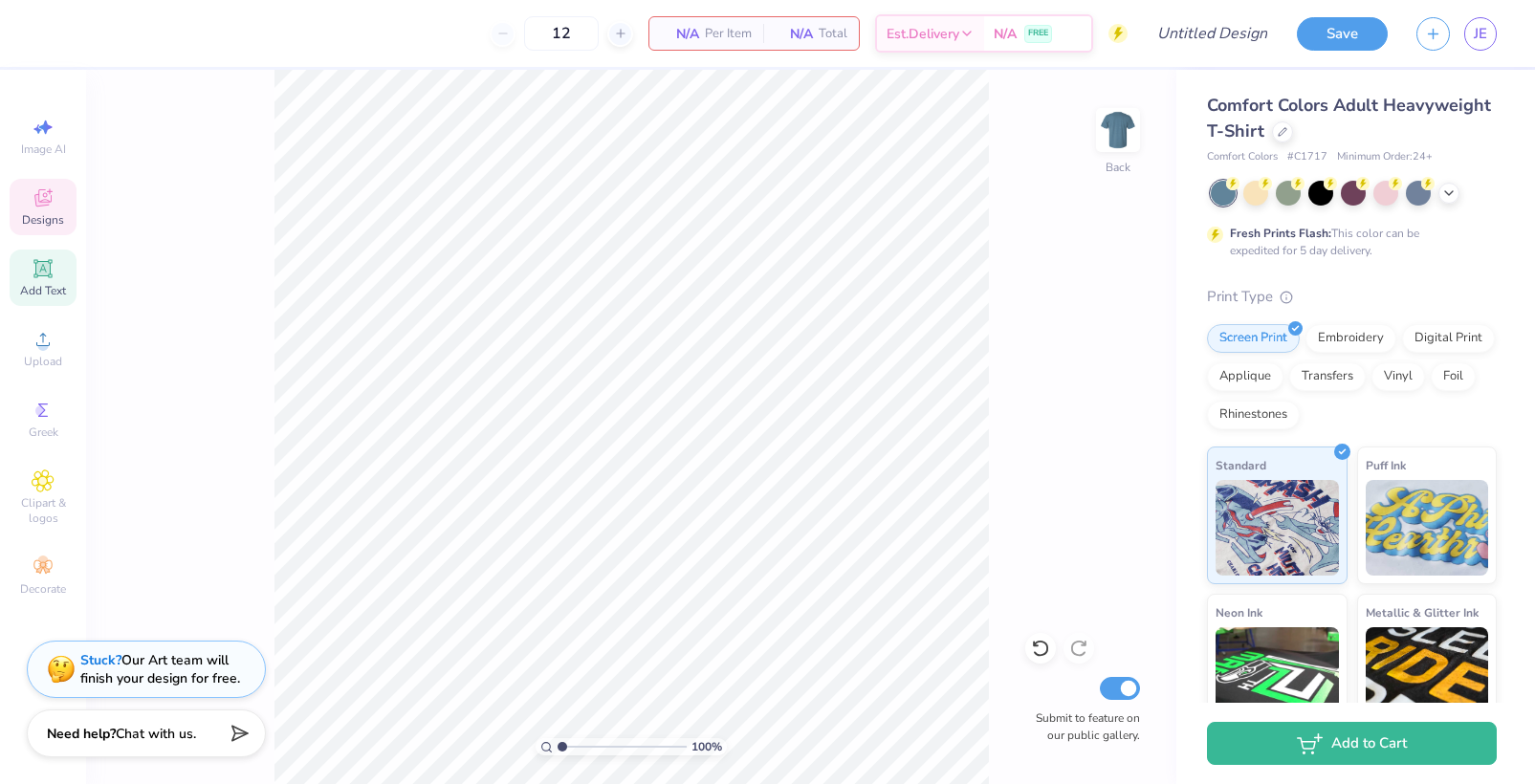 click 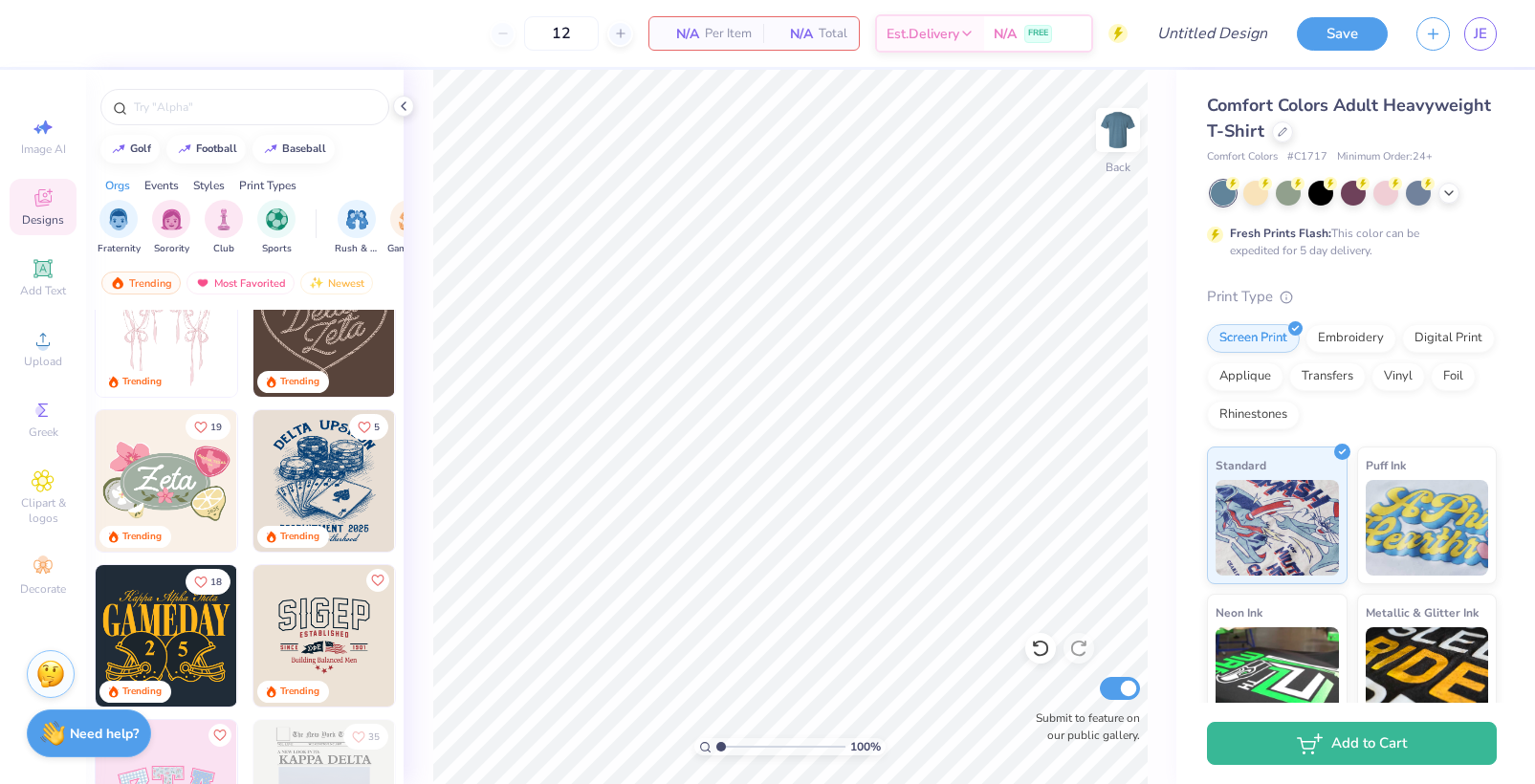 scroll, scrollTop: 382, scrollLeft: 0, axis: vertical 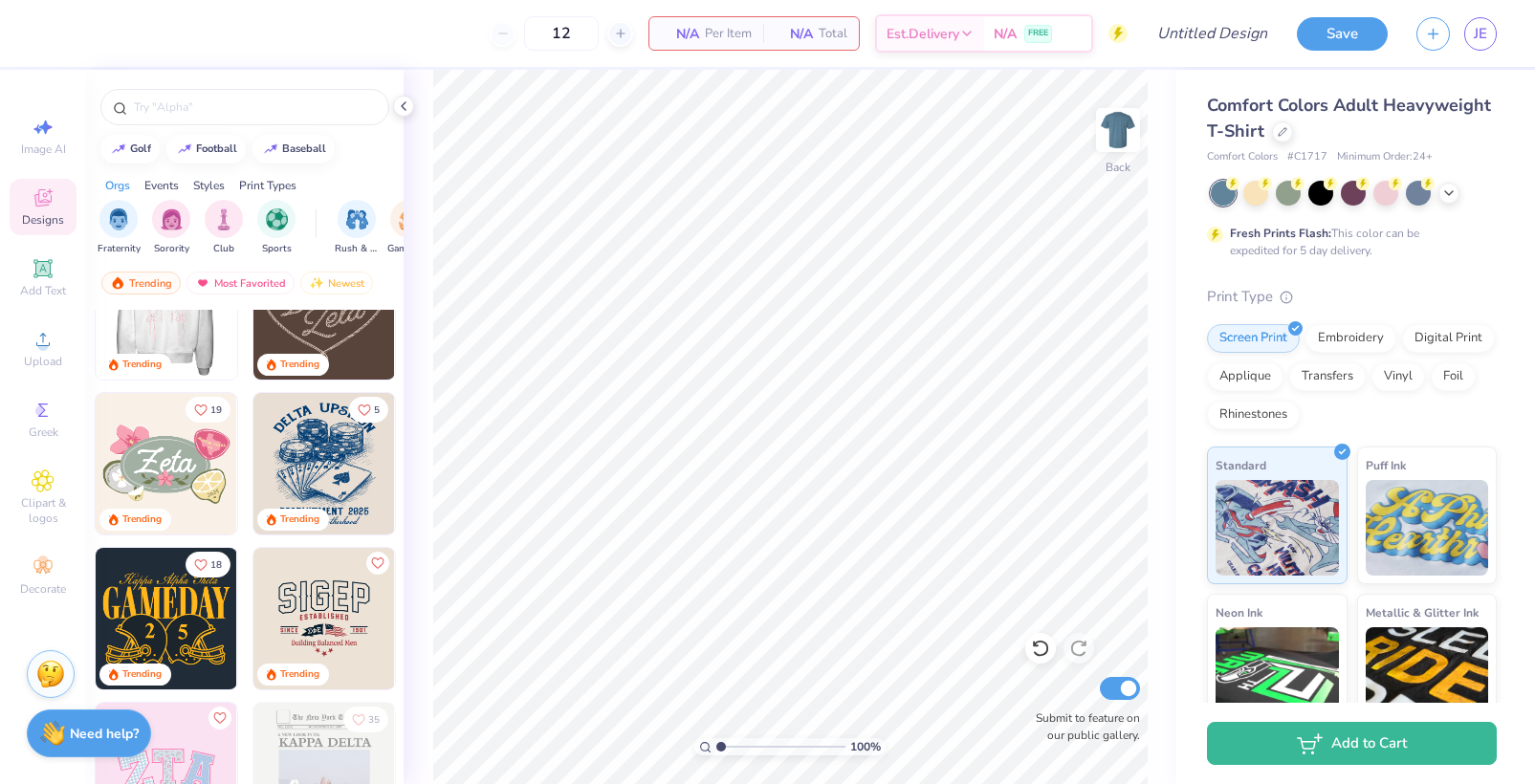 click at bounding box center [166, 619] 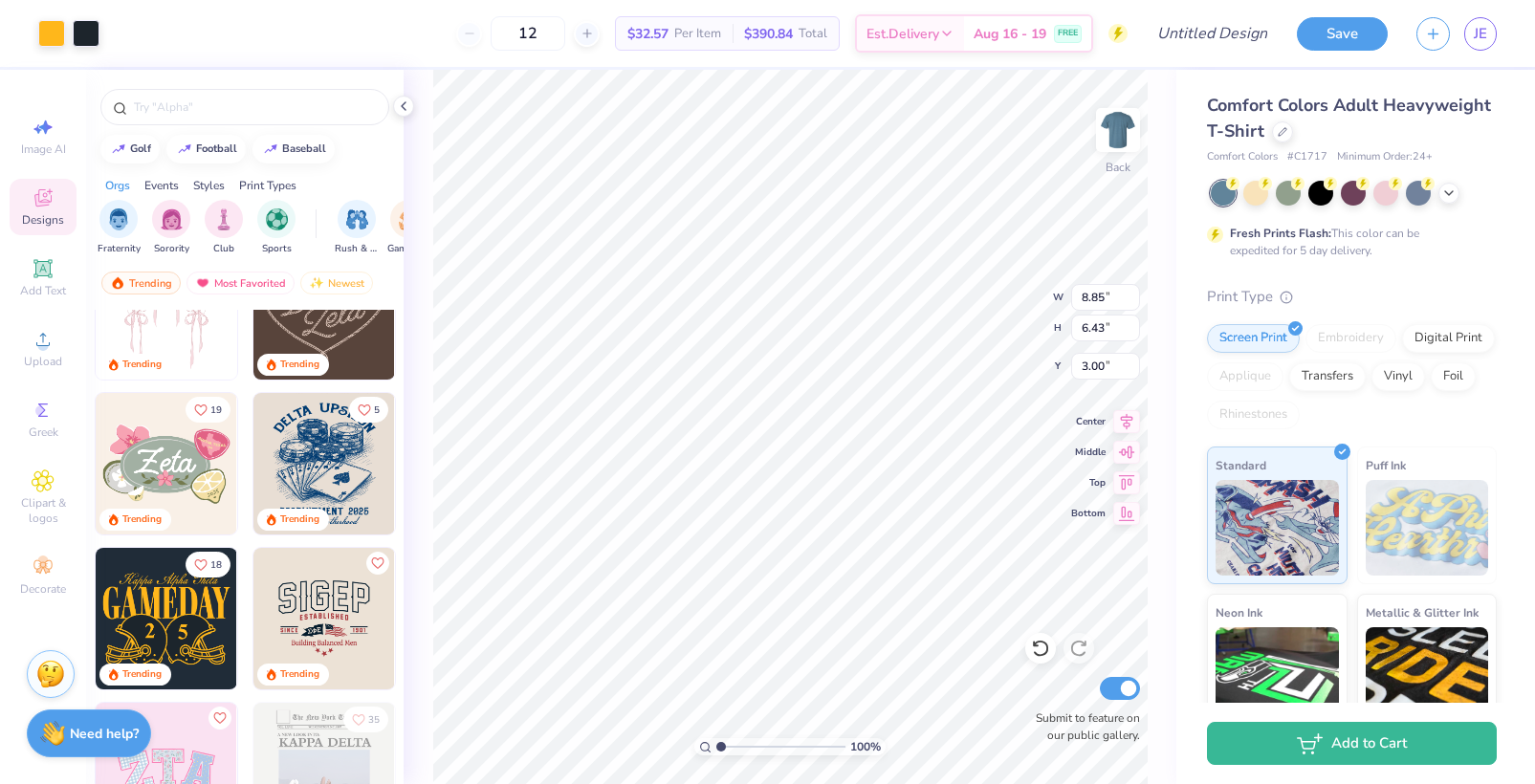 type on "8.85" 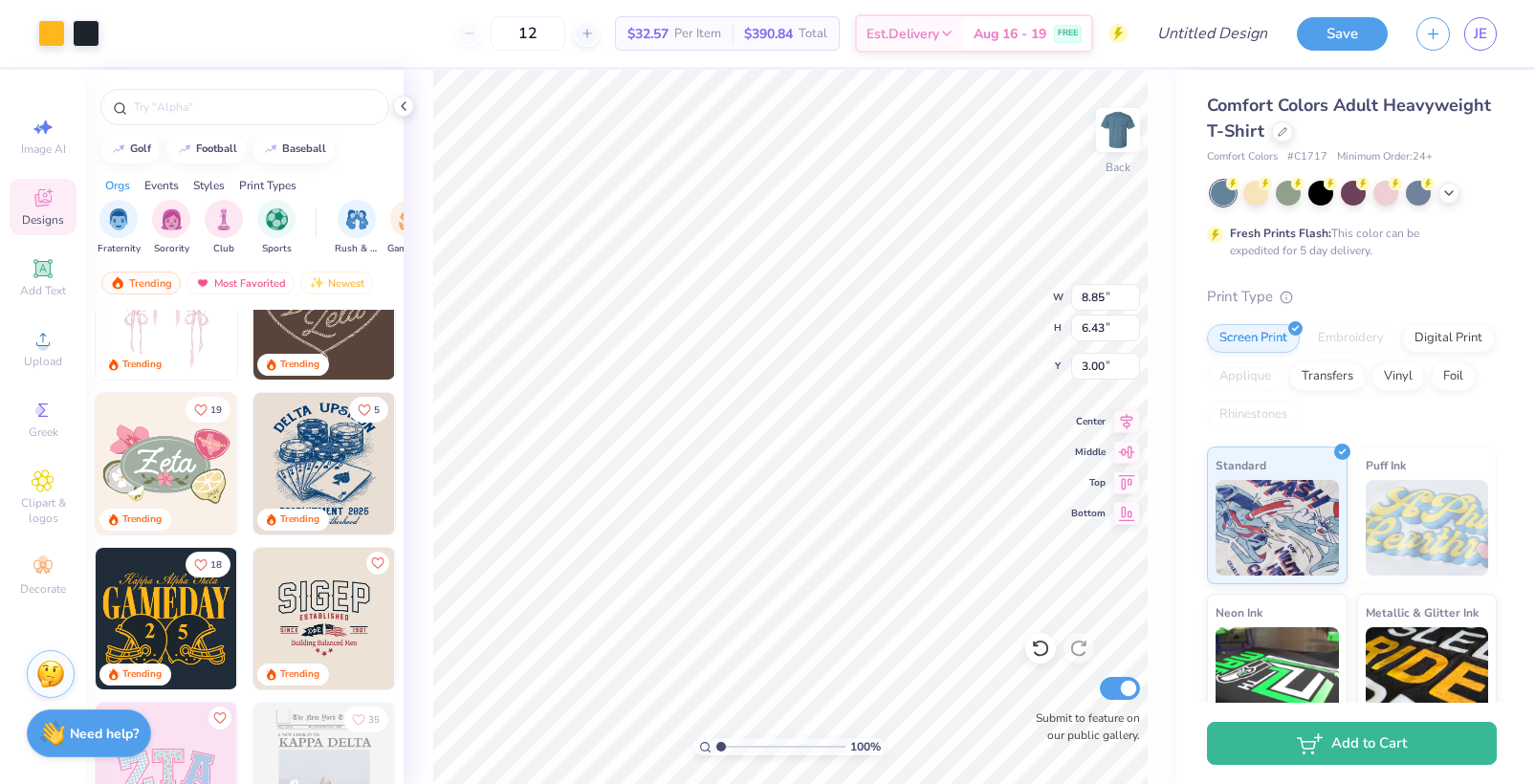 type on "6.43" 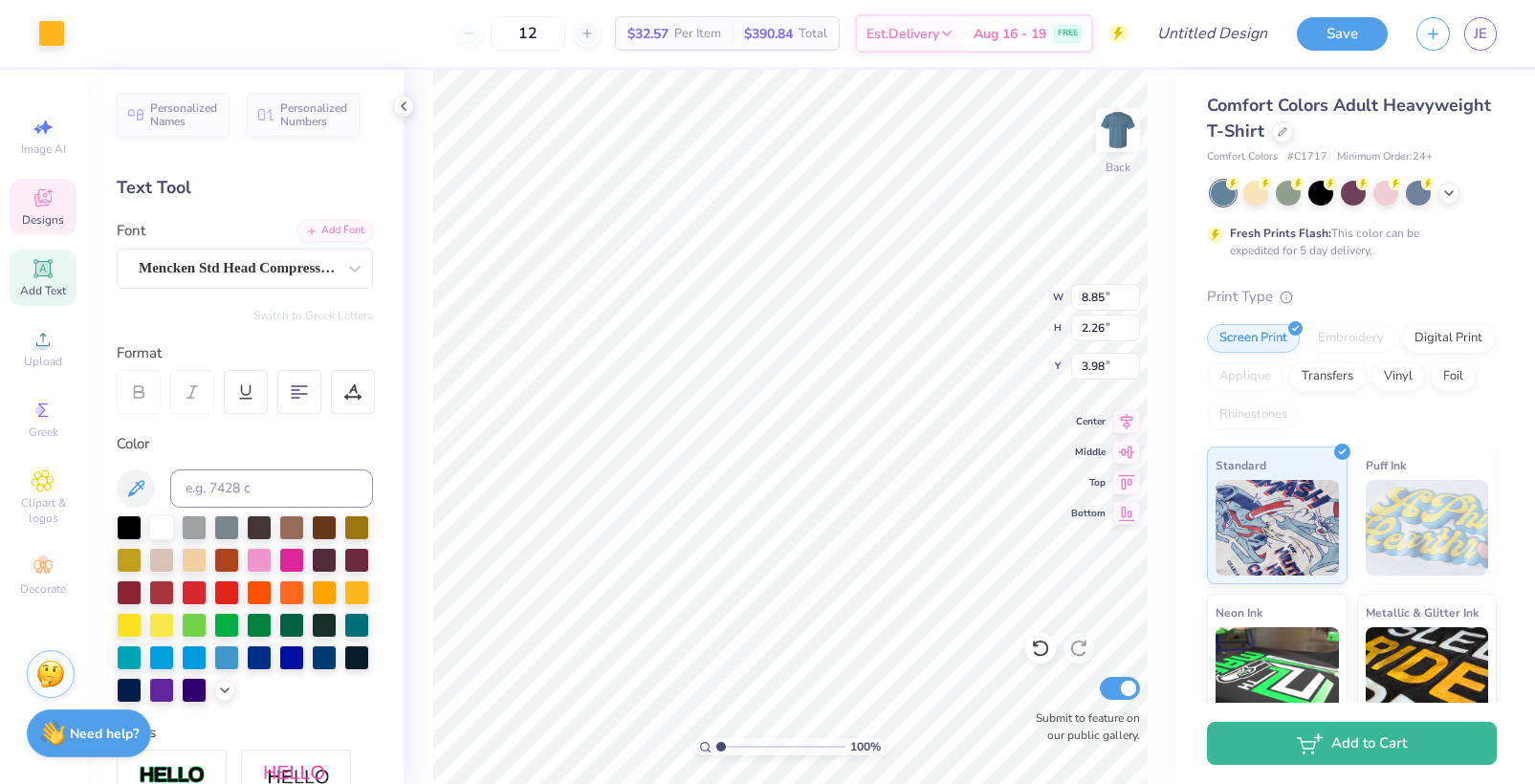 scroll, scrollTop: 16, scrollLeft: 3, axis: both 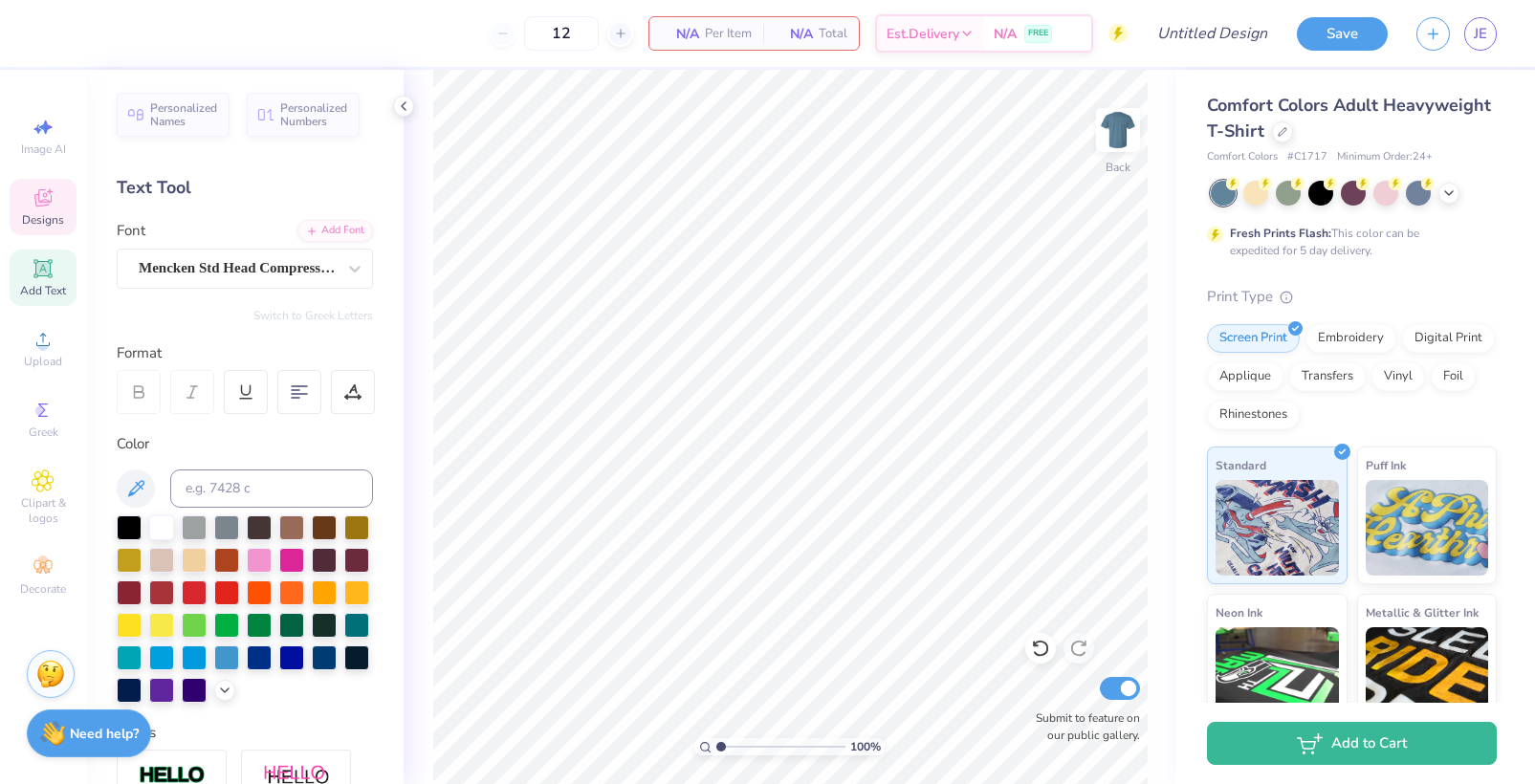 click on "Designs" at bounding box center (43, 207) 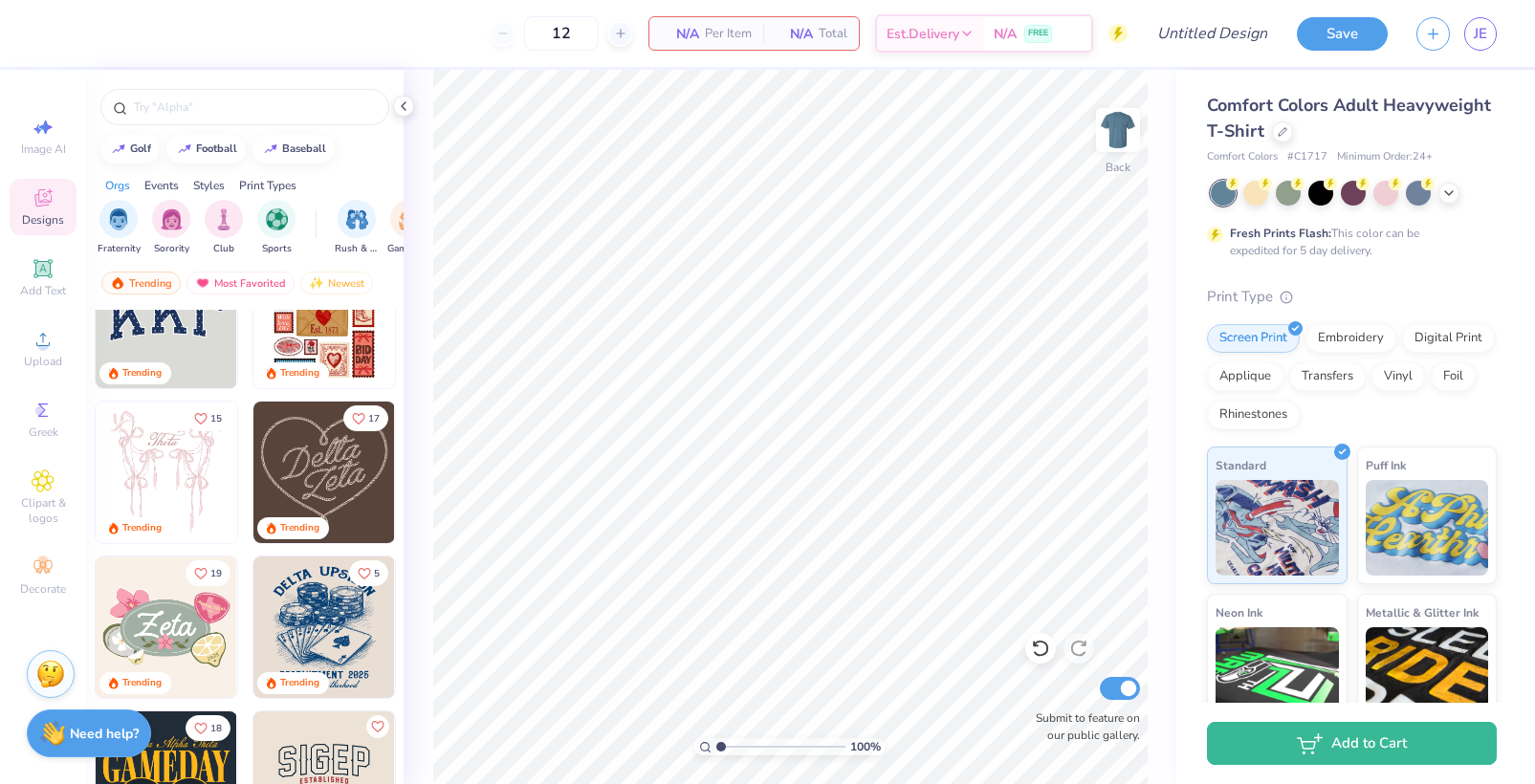 scroll, scrollTop: 287, scrollLeft: 0, axis: vertical 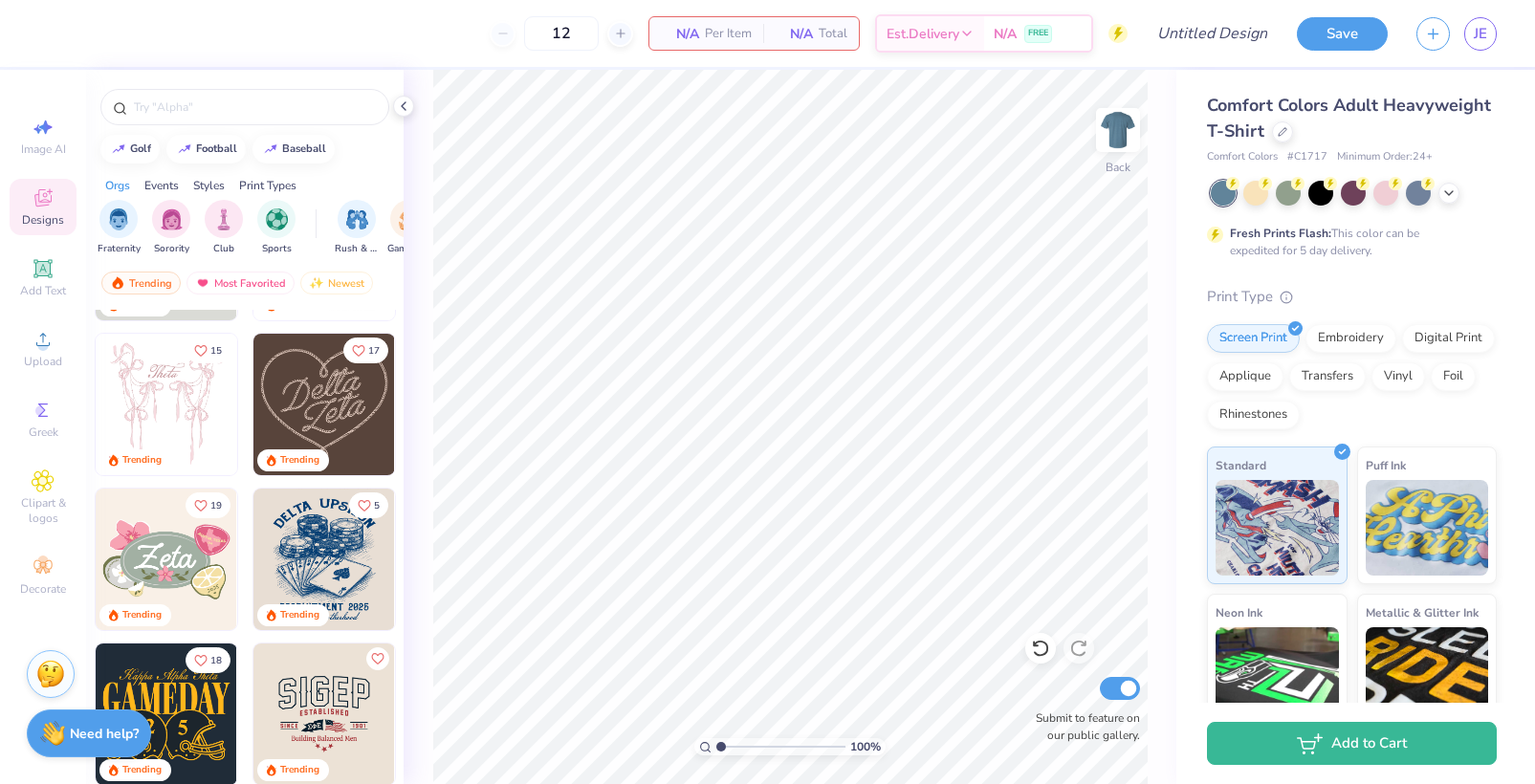 click at bounding box center [166, 714] 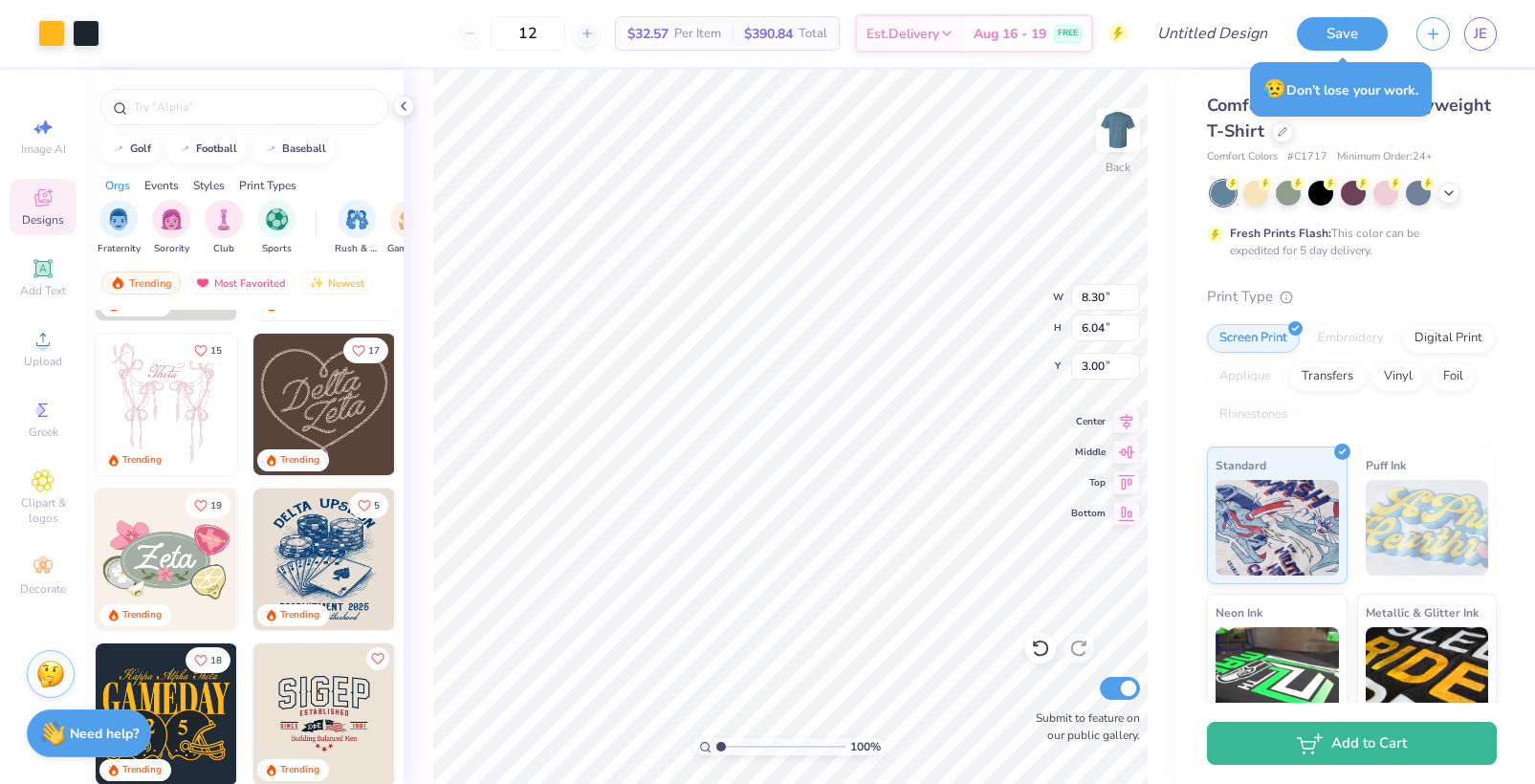 type on "8.30" 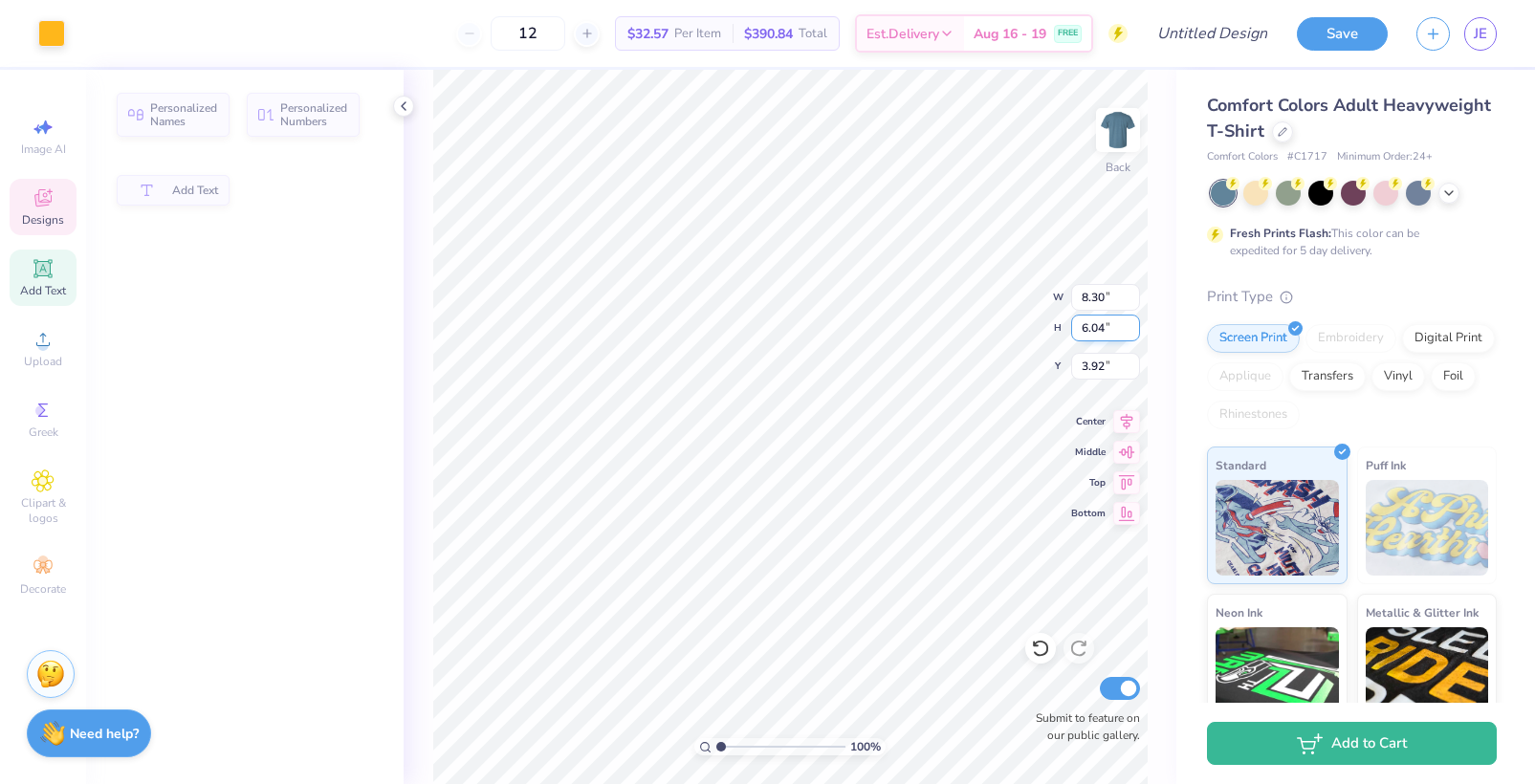 type on "2.13" 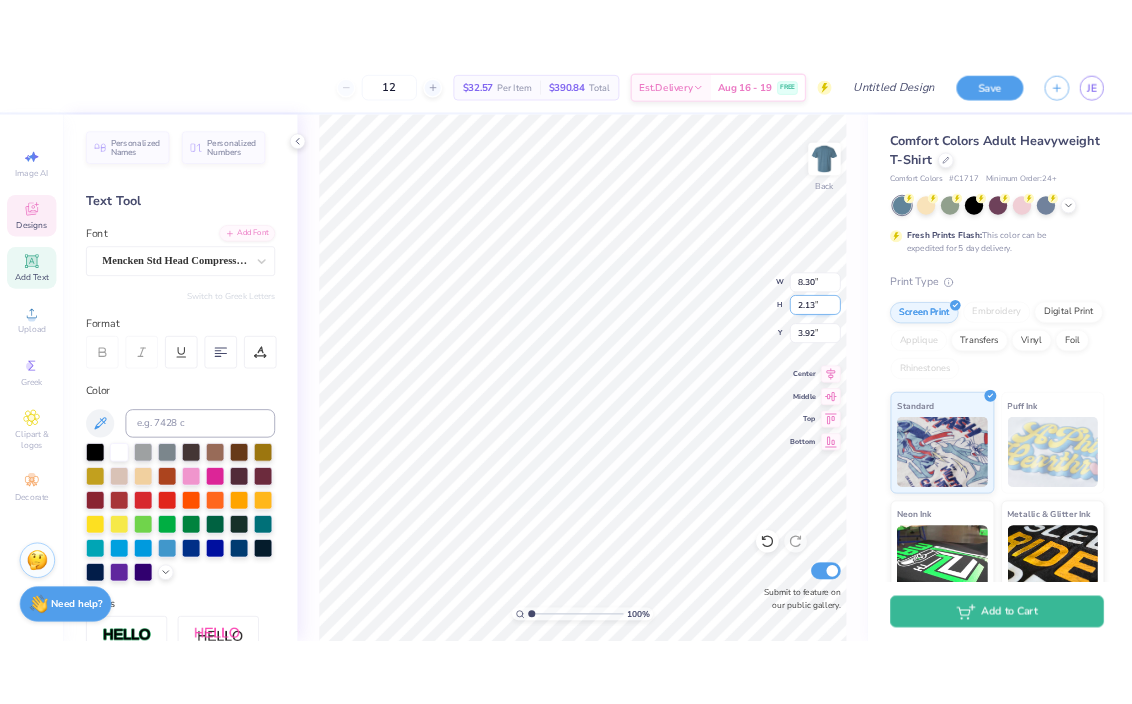 scroll, scrollTop: 17, scrollLeft: 4, axis: both 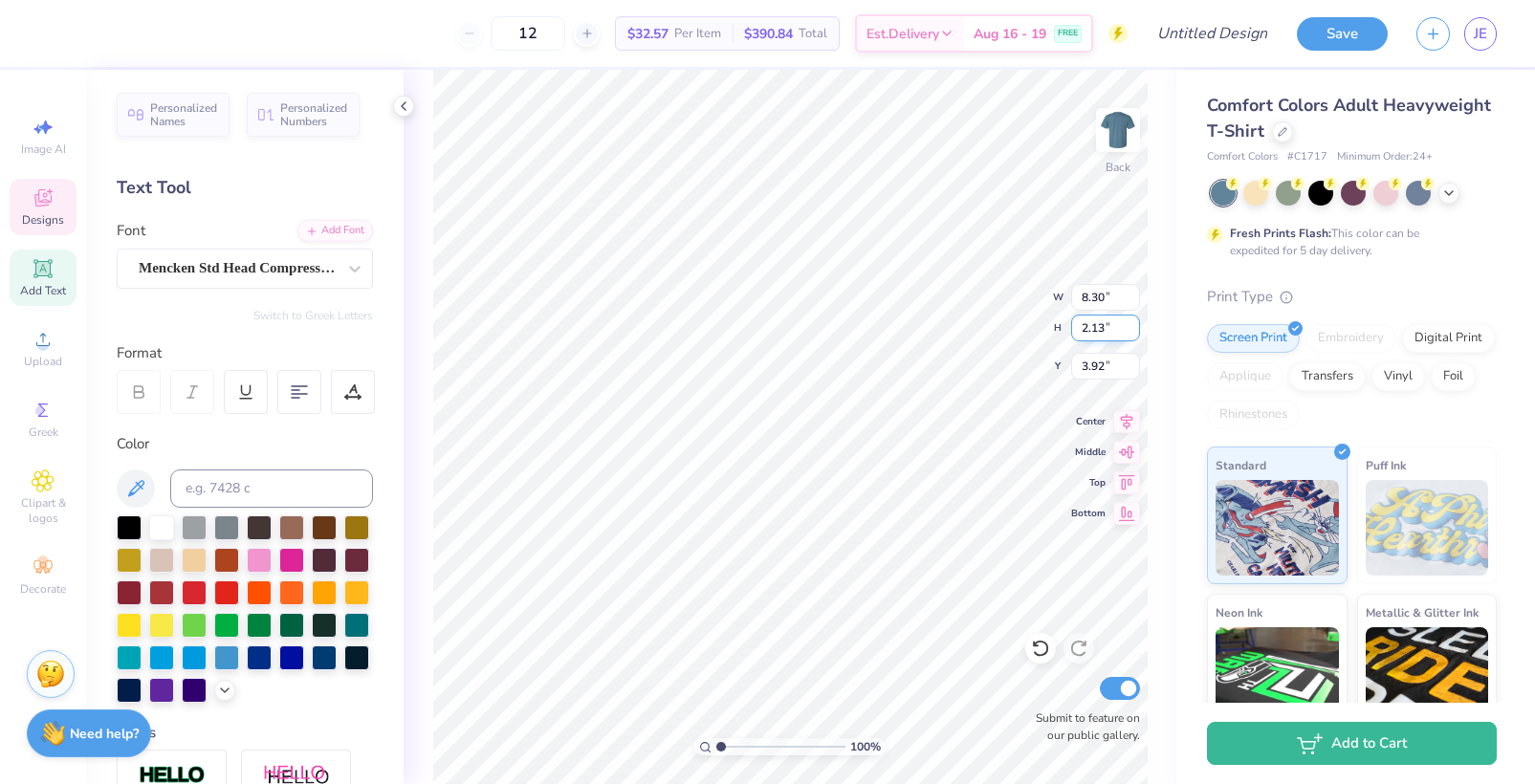 type on "new text" 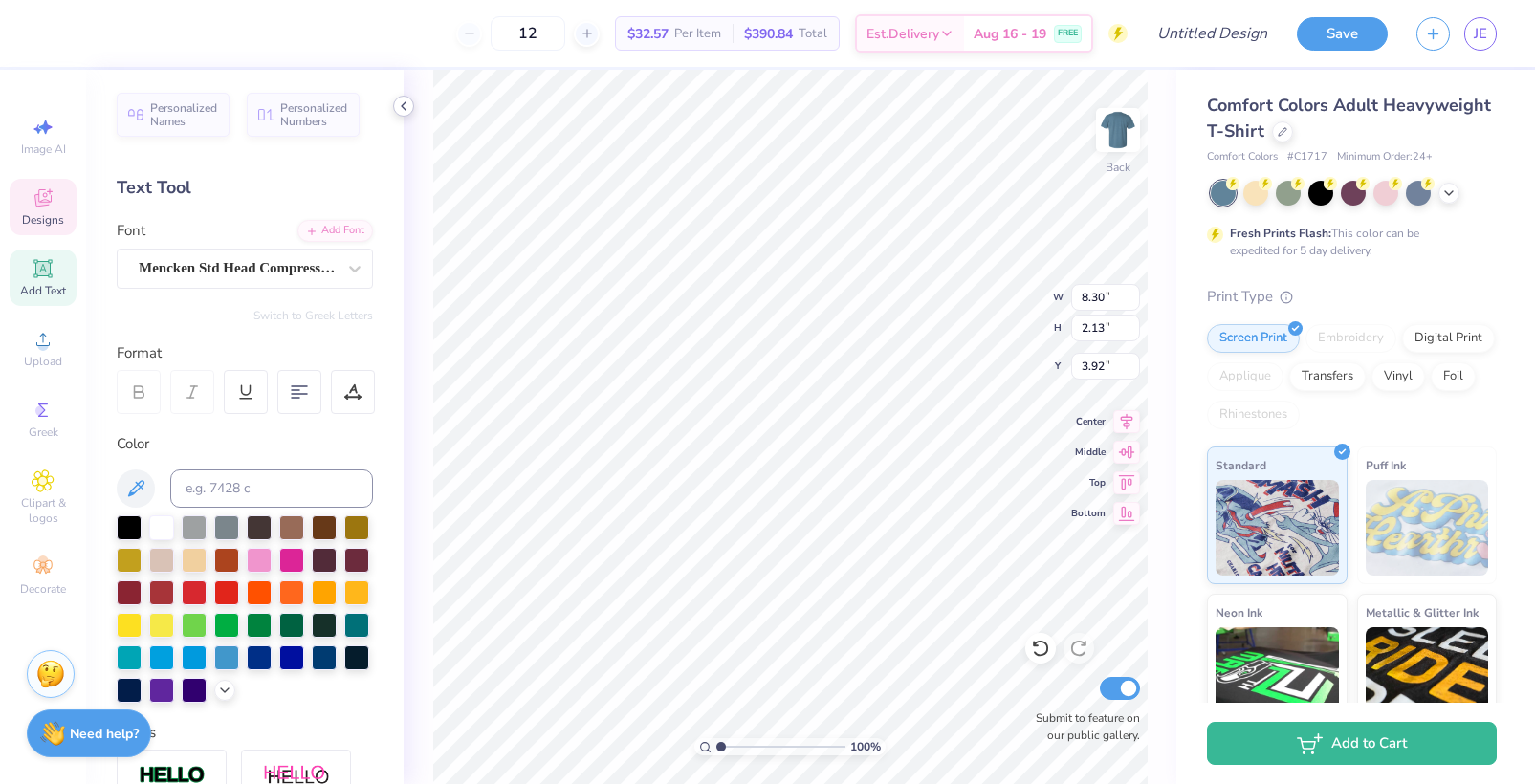 click 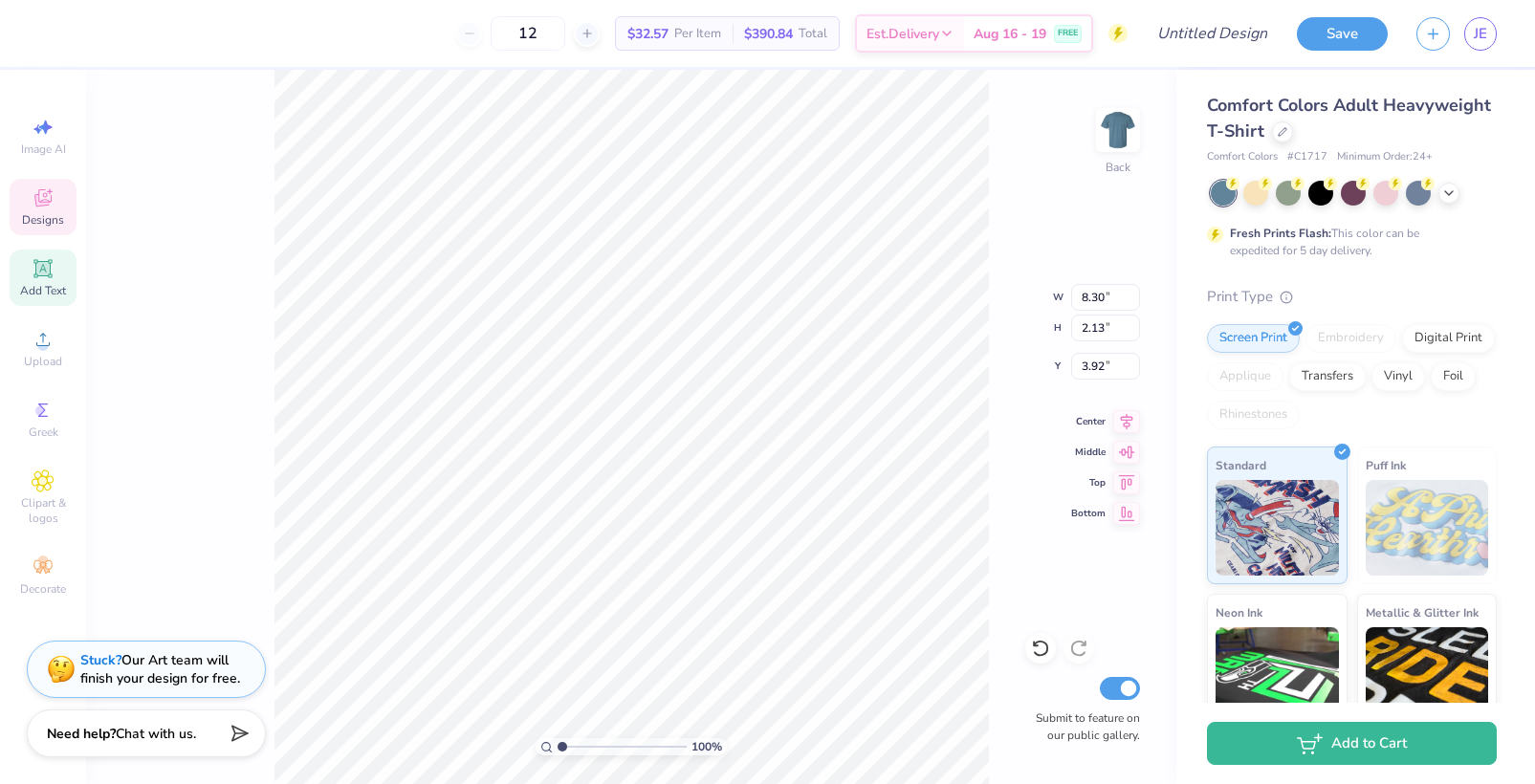 type on "7.39" 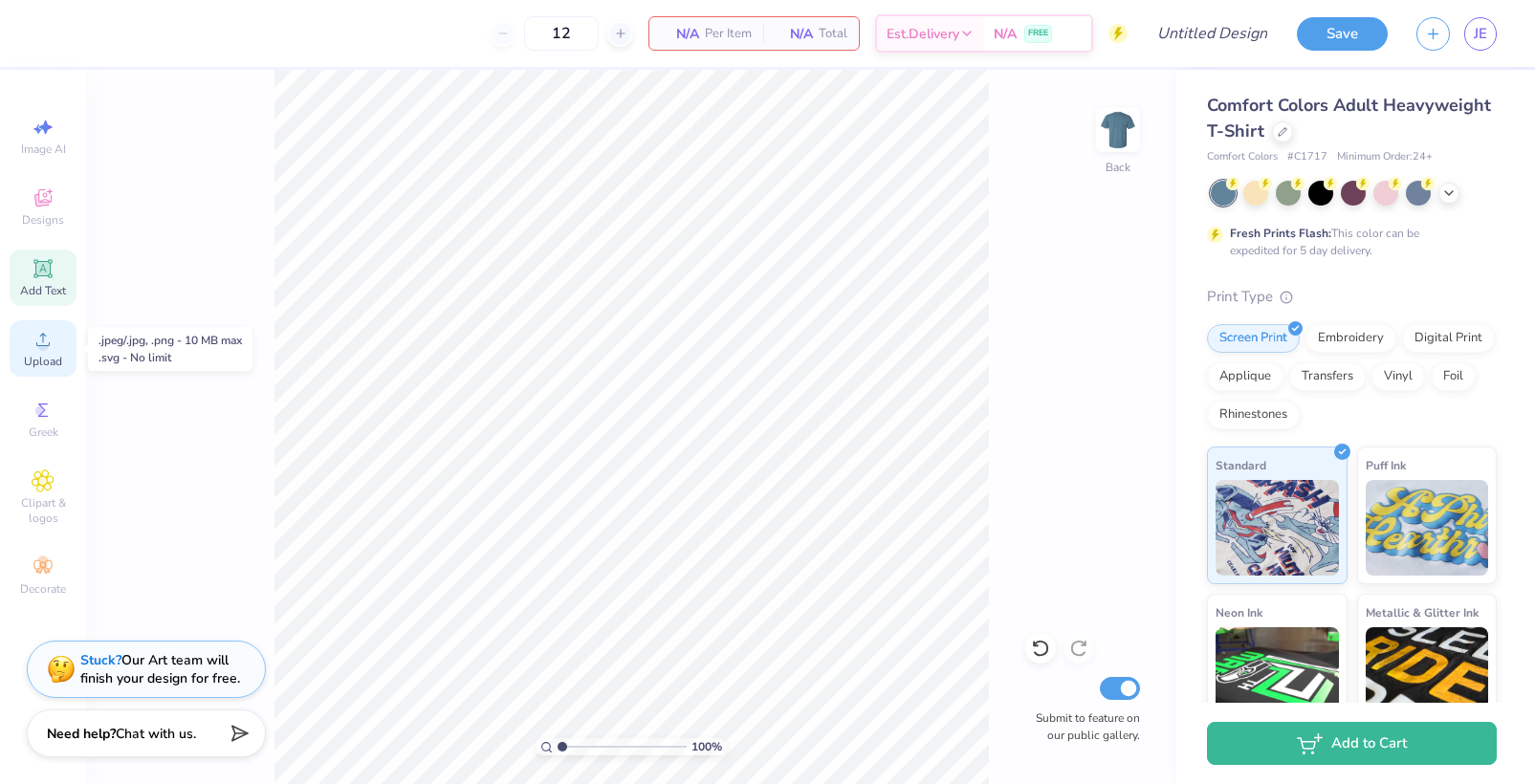 click 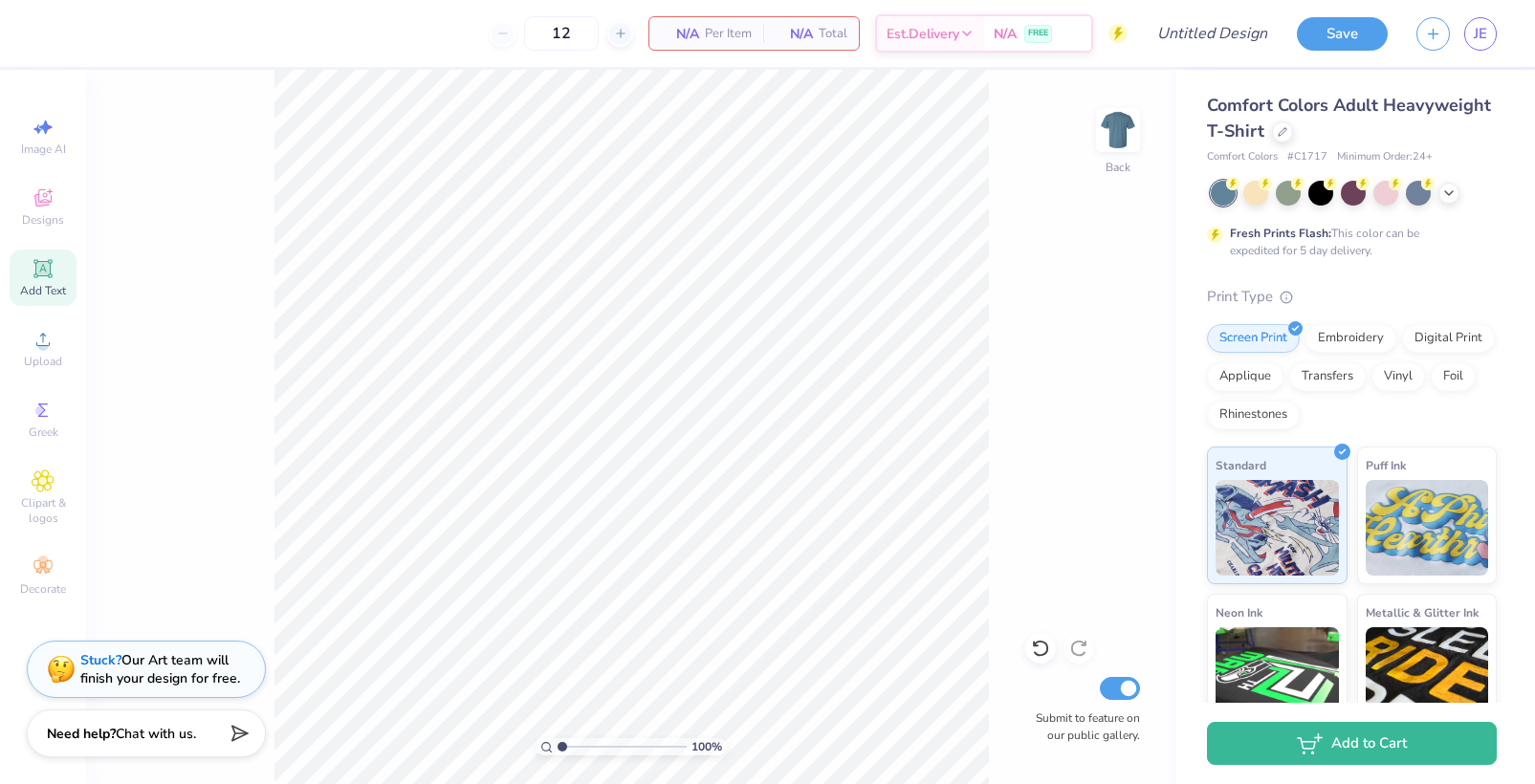 click on "100  % Back Submit to feature on our public gallery." at bounding box center (631, 426) 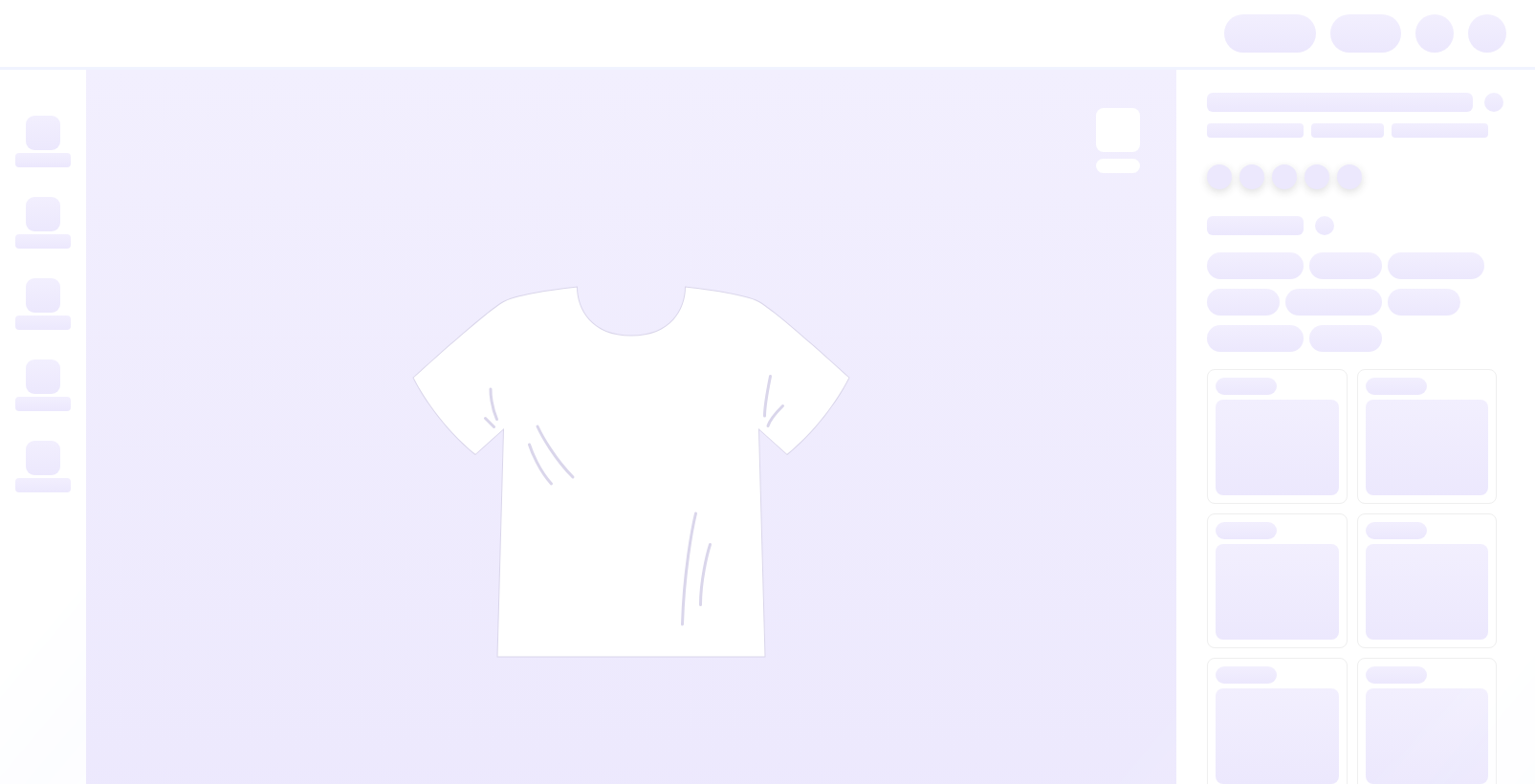 scroll, scrollTop: 0, scrollLeft: 0, axis: both 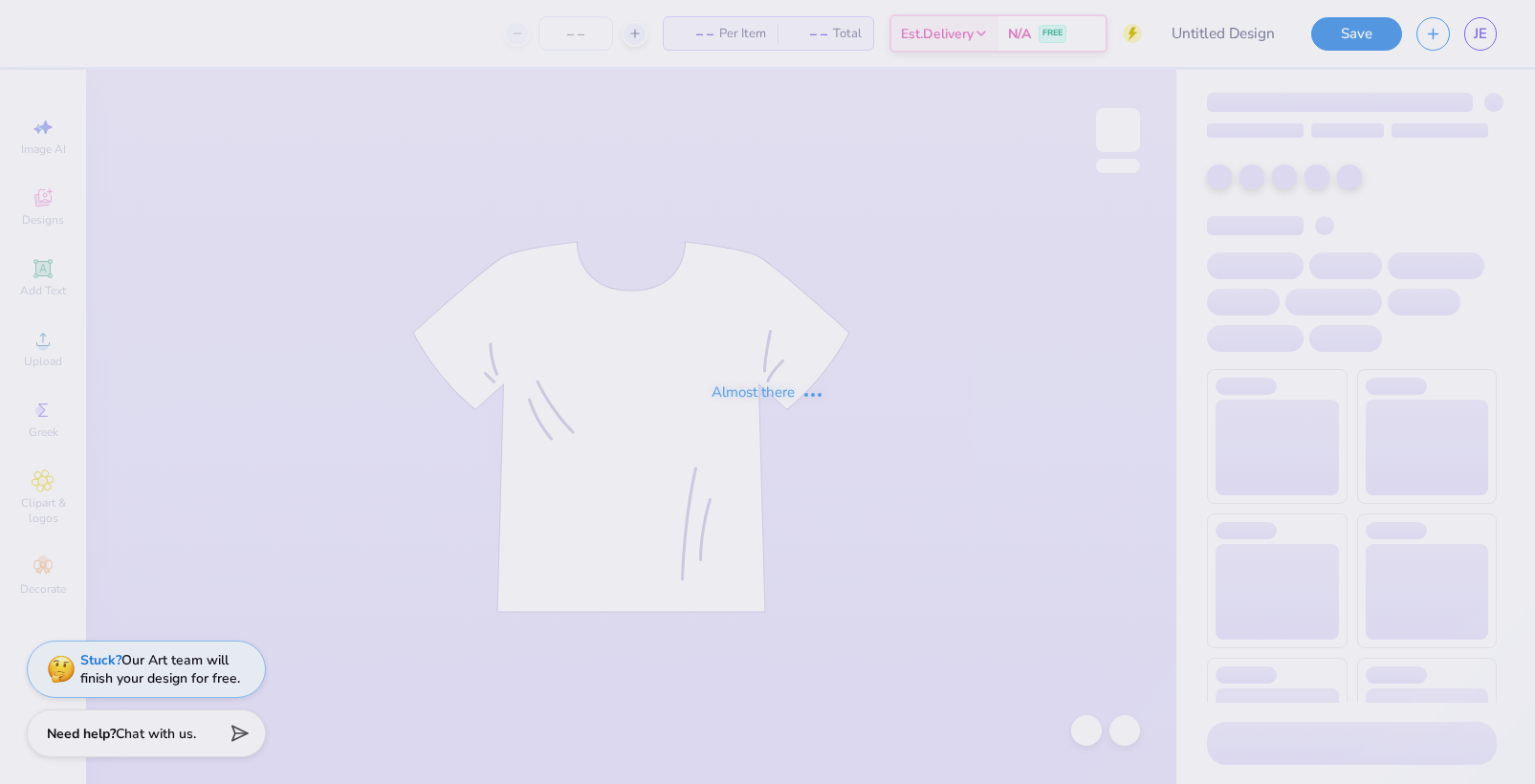 type on "sample only, please ignore" 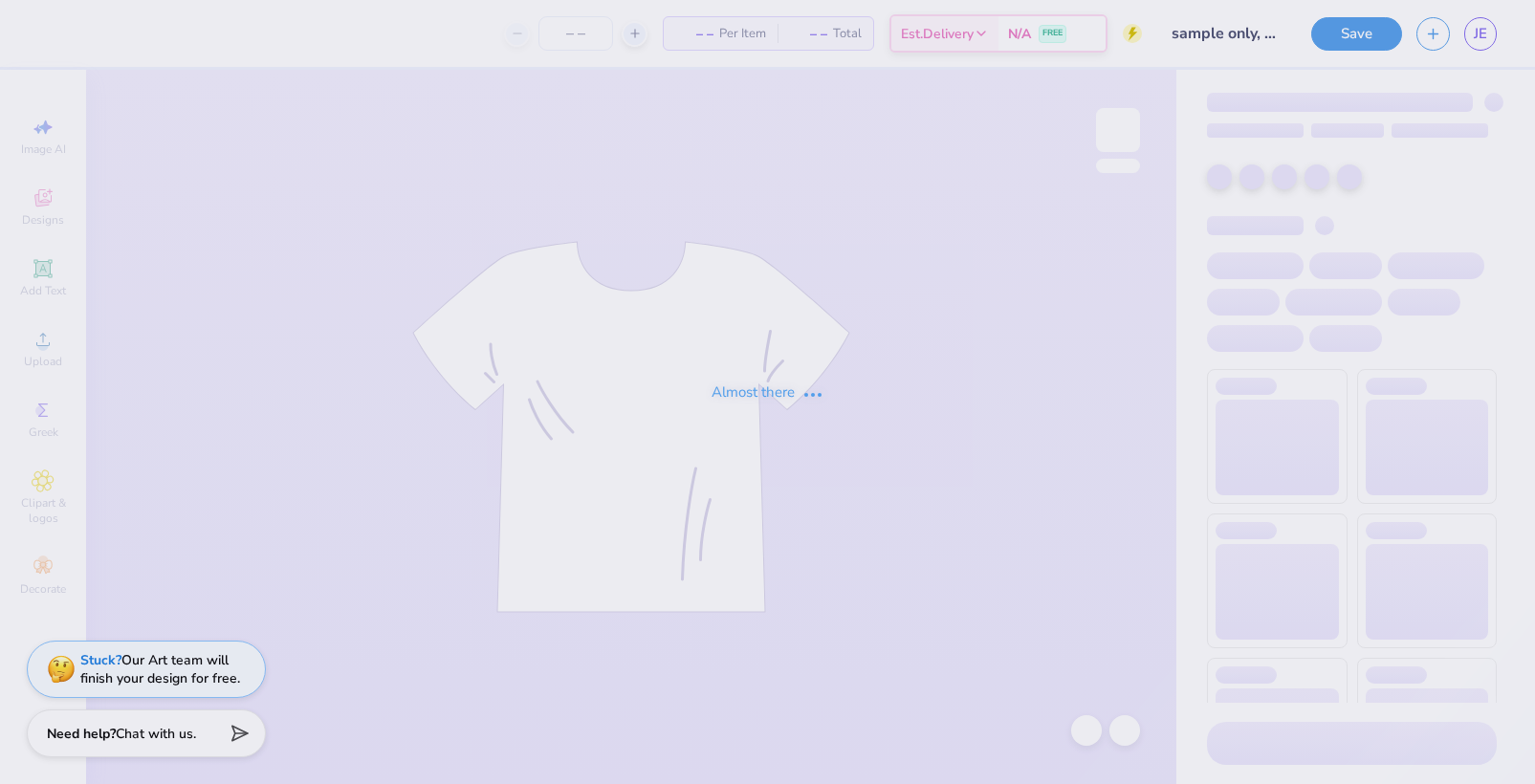 type on "12" 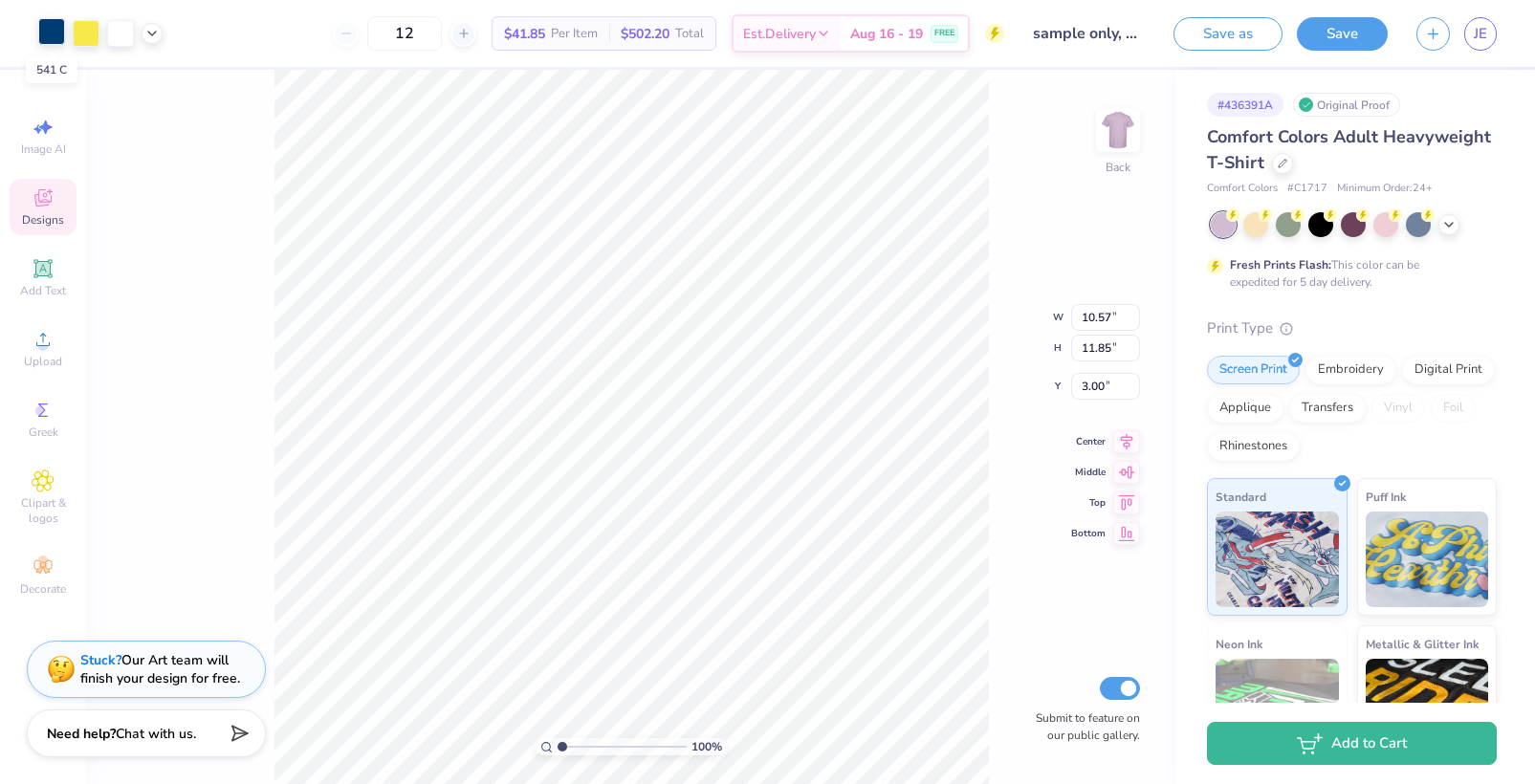 click at bounding box center [52, 32] 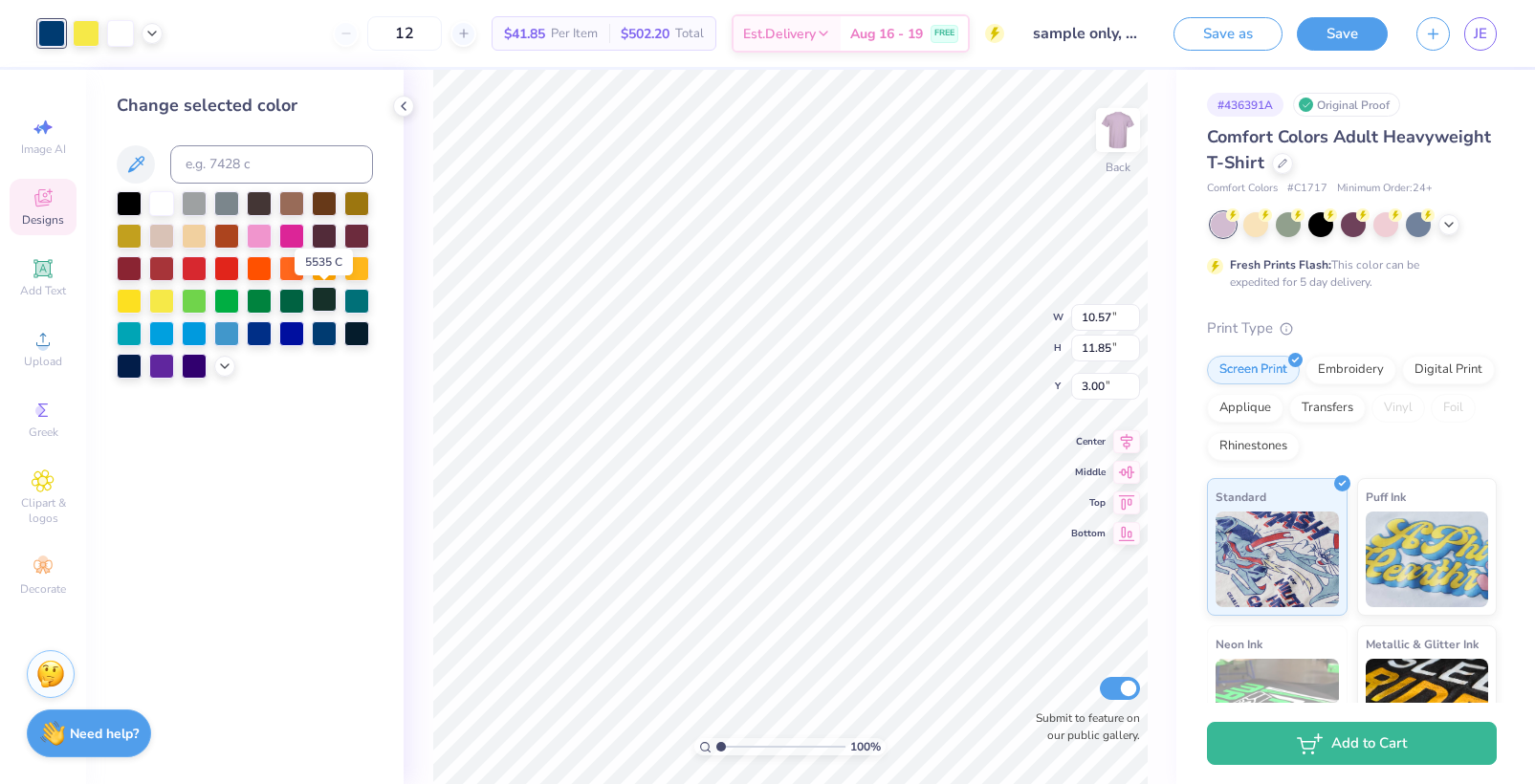 click at bounding box center [324, 299] 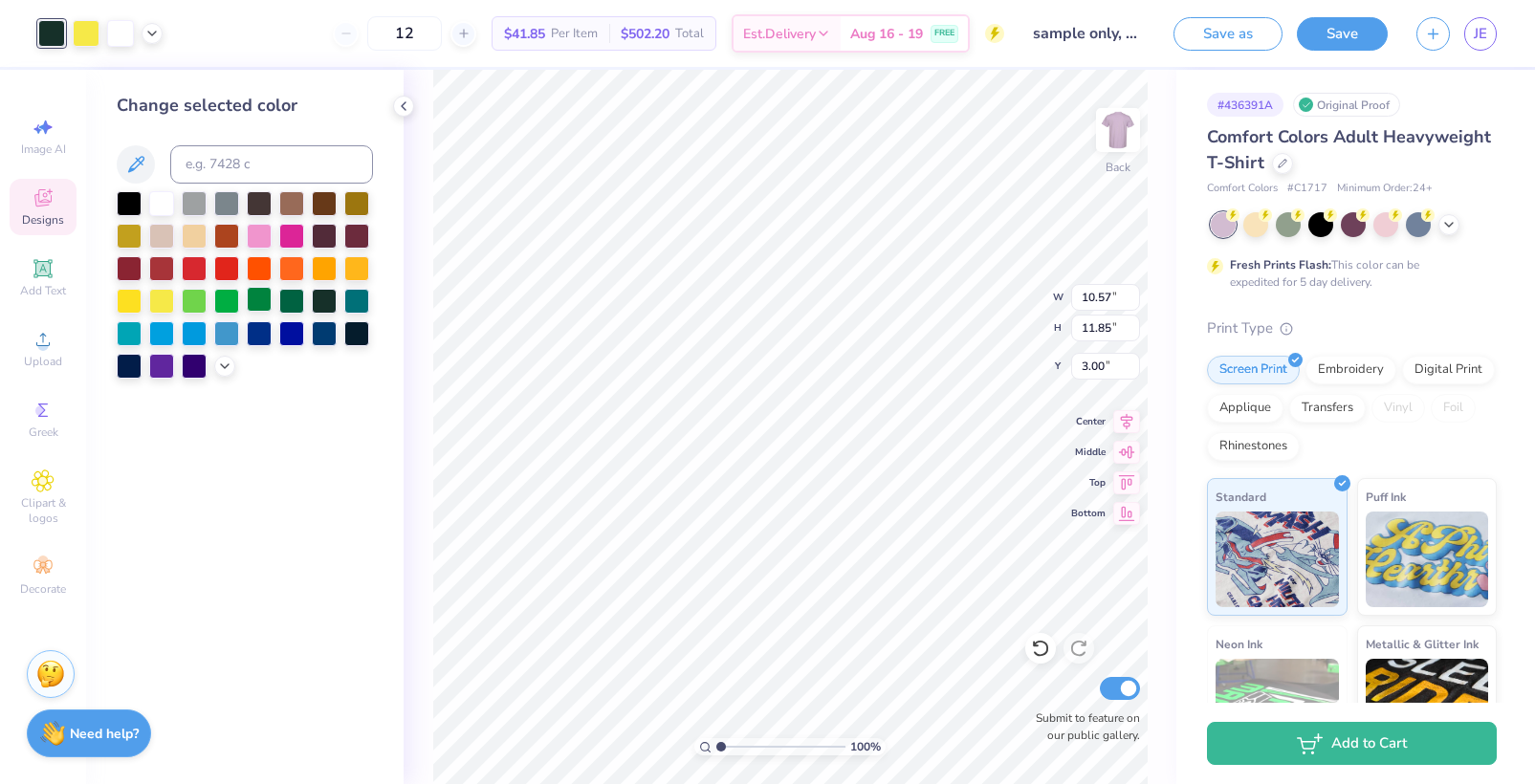 click at bounding box center (259, 299) 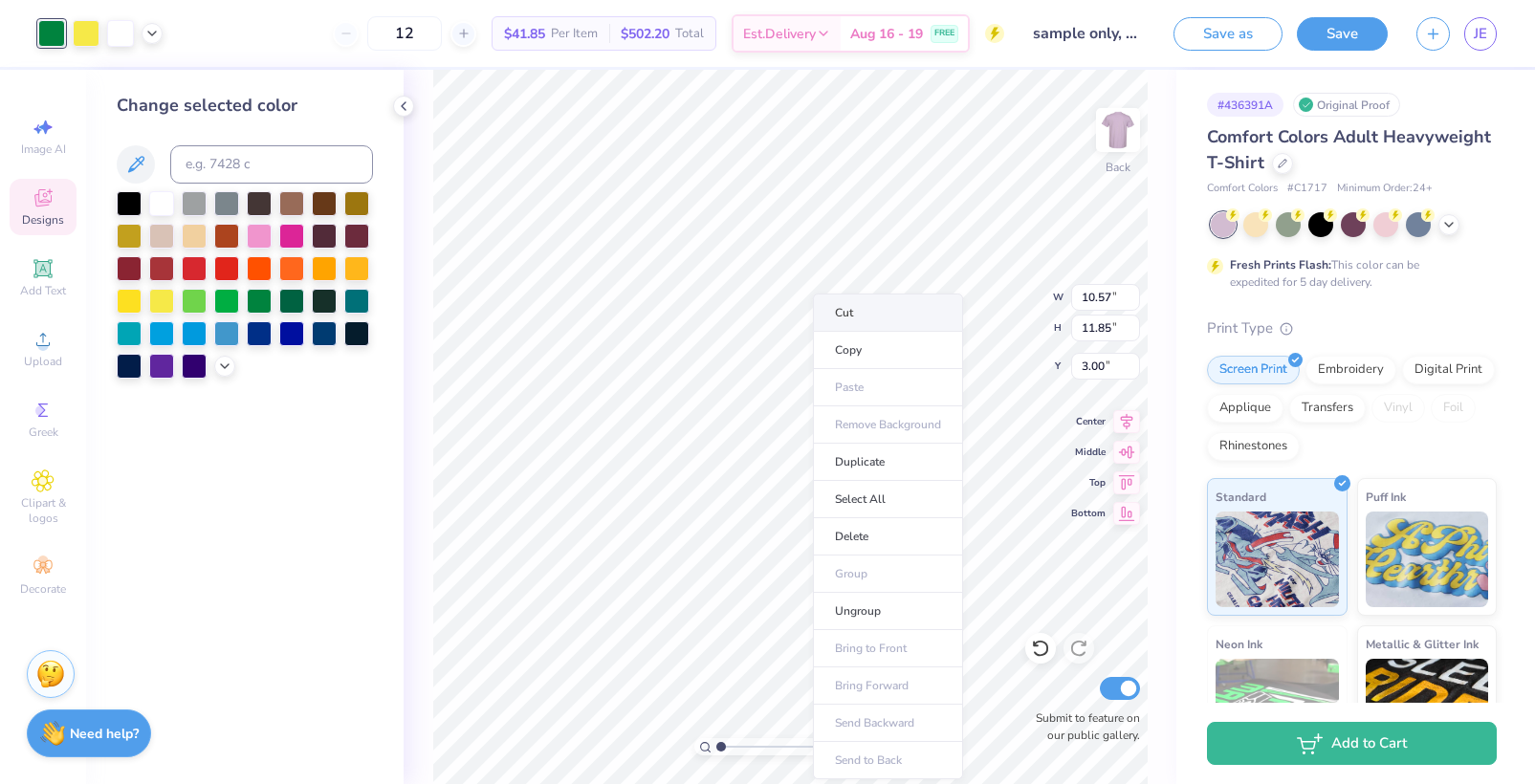 click on "Cut" at bounding box center [888, 313] 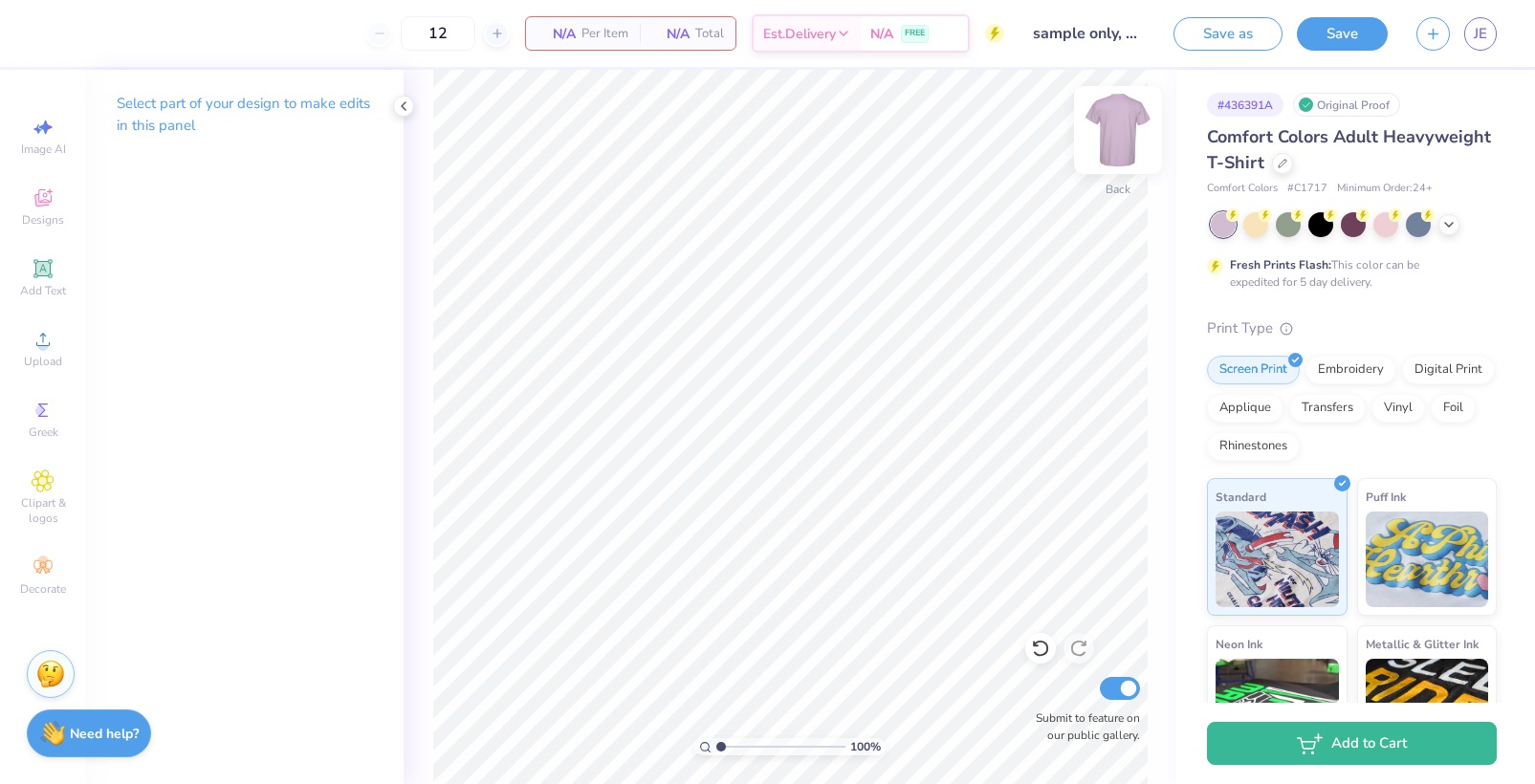 click at bounding box center [1118, 130] 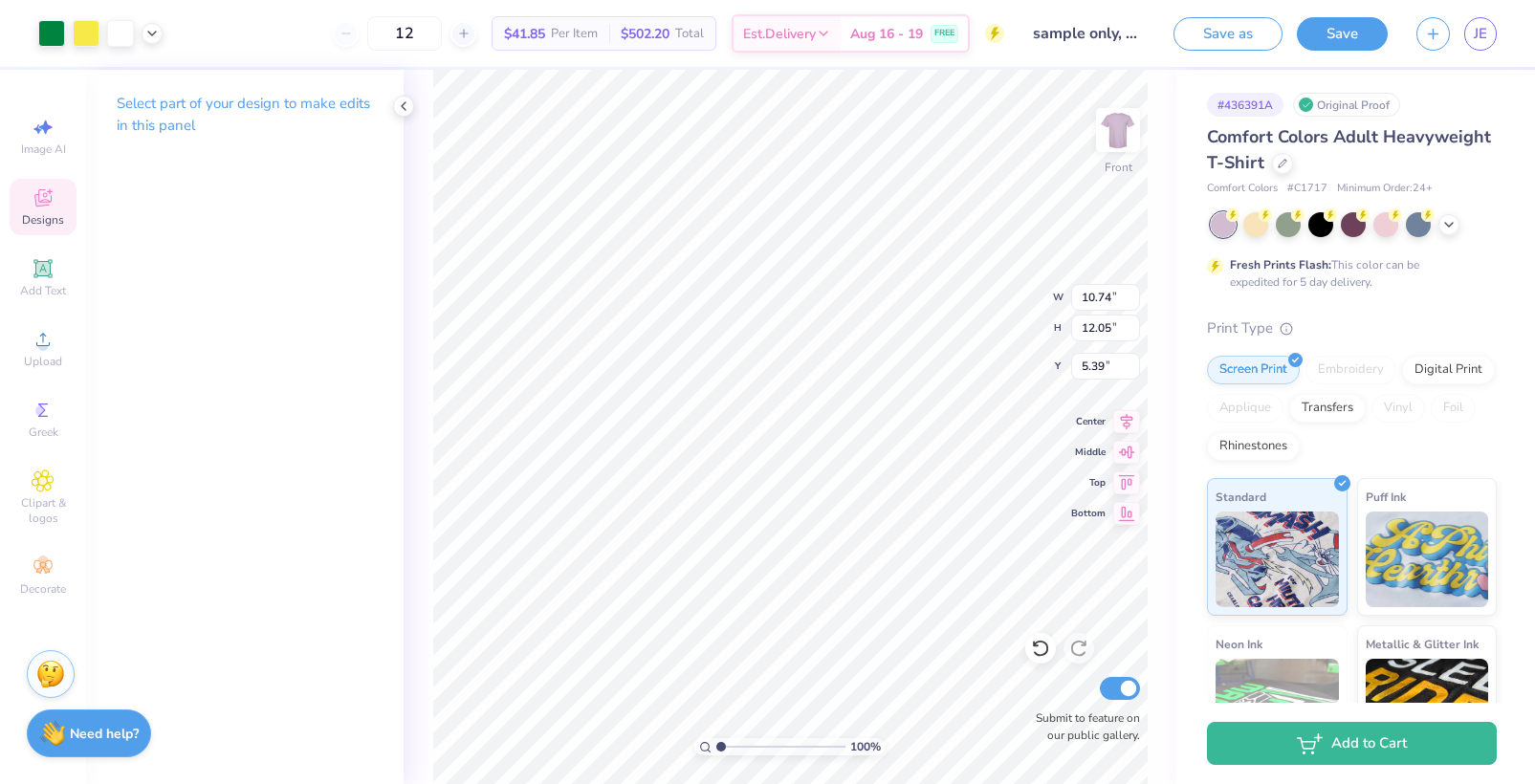 type on "4.27" 